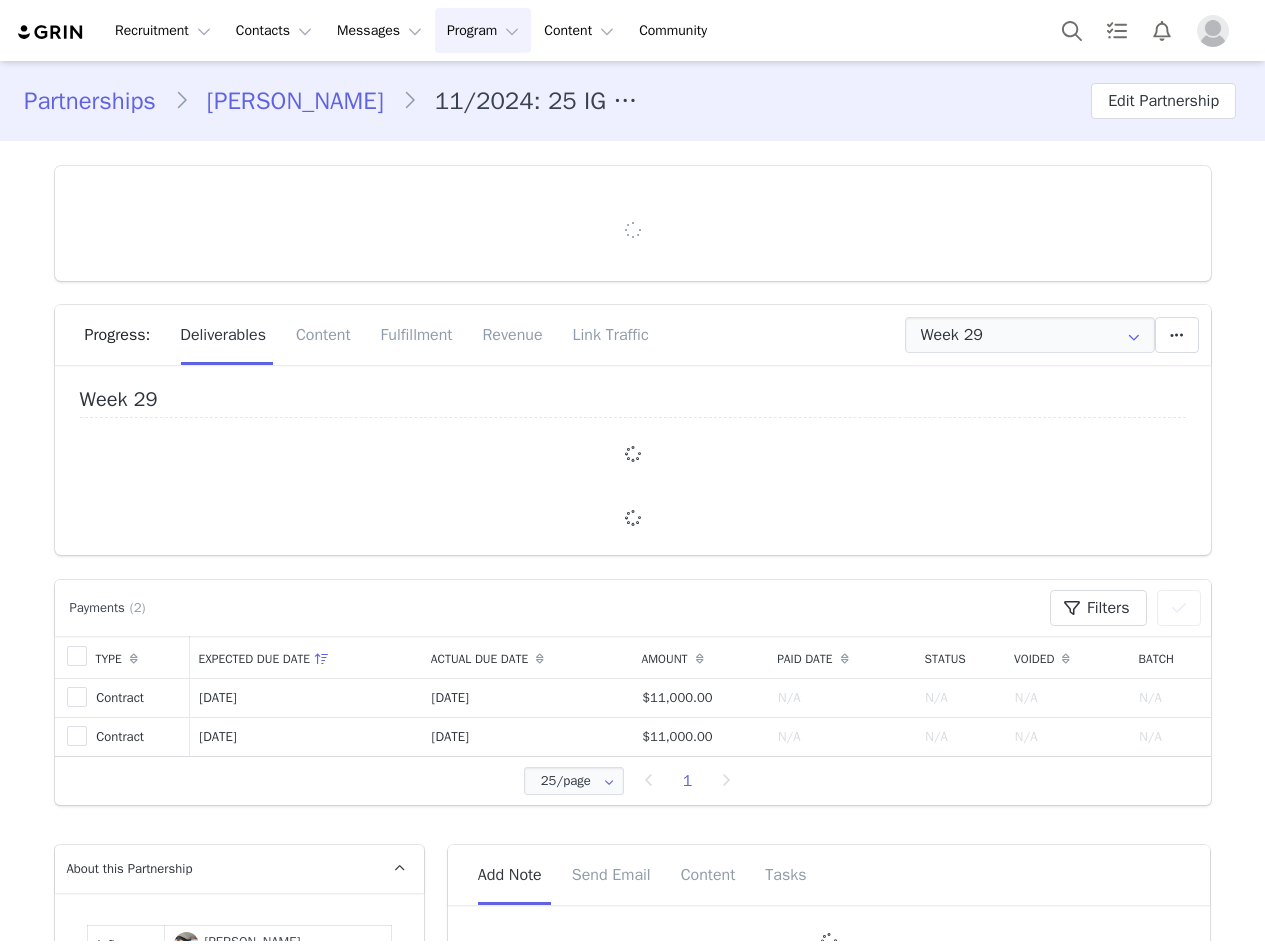 type on "+1 ([GEOGRAPHIC_DATA])" 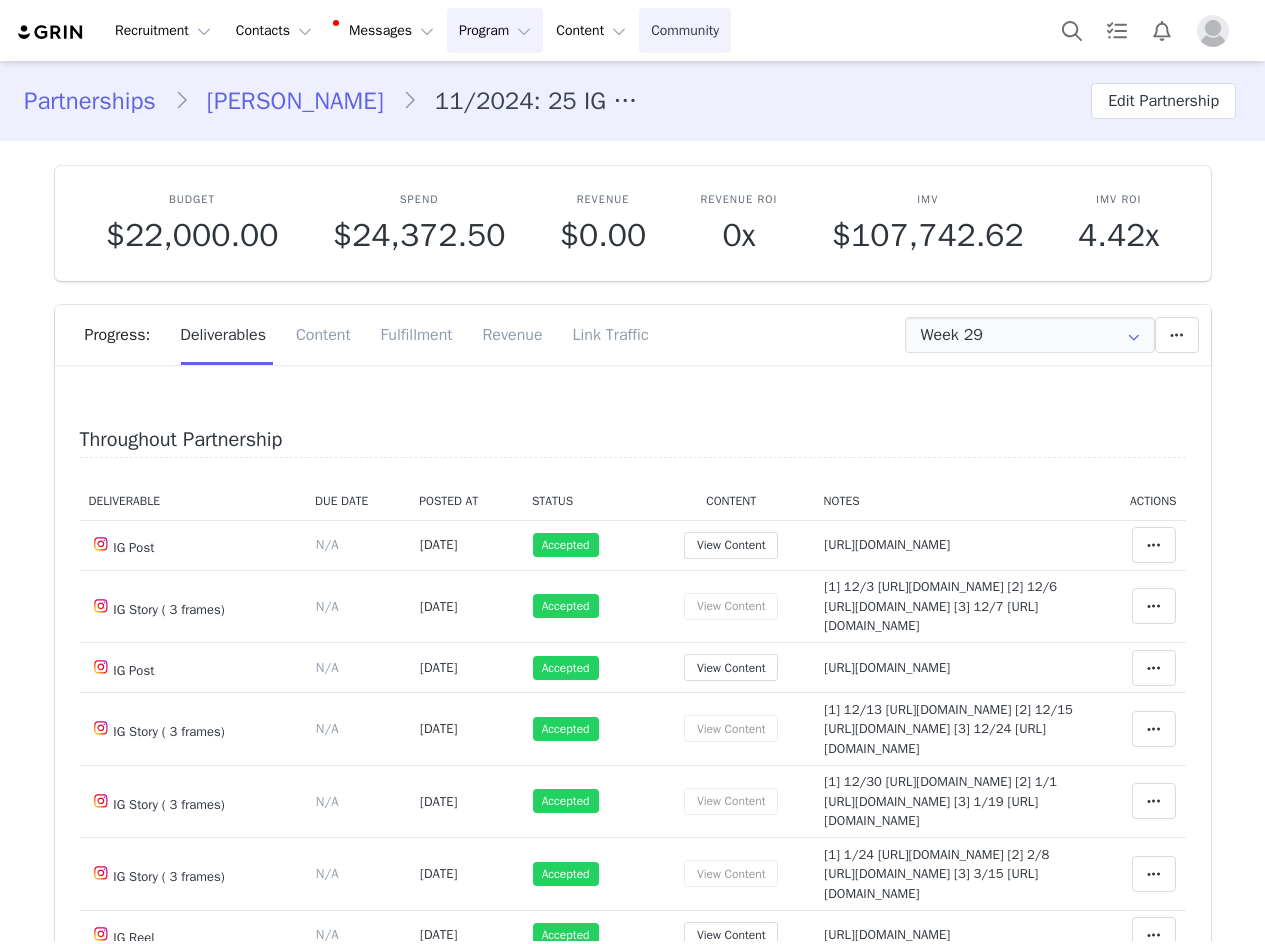 scroll, scrollTop: 0, scrollLeft: 0, axis: both 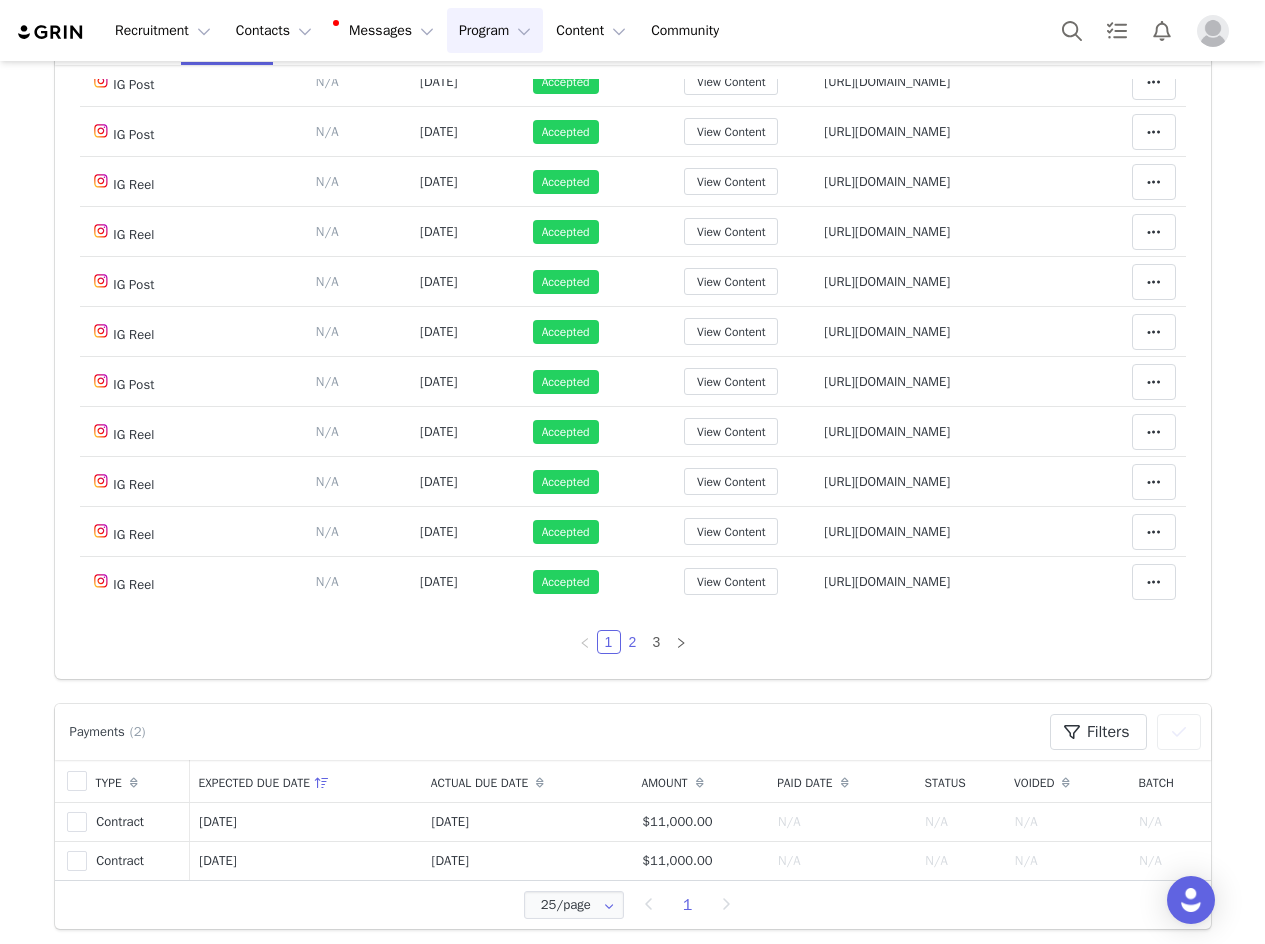 click on "2" at bounding box center (633, 642) 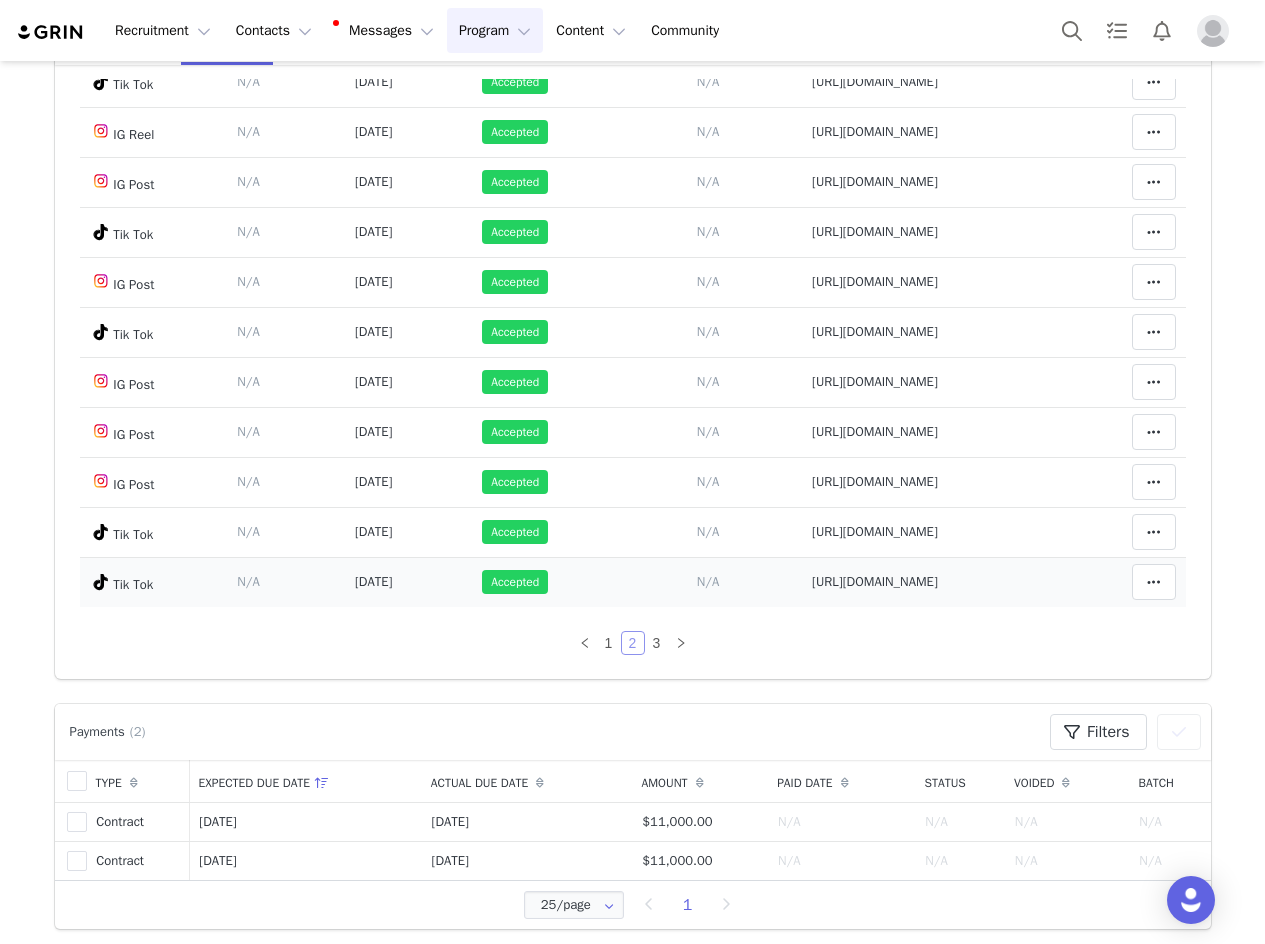 scroll, scrollTop: 1117, scrollLeft: 0, axis: vertical 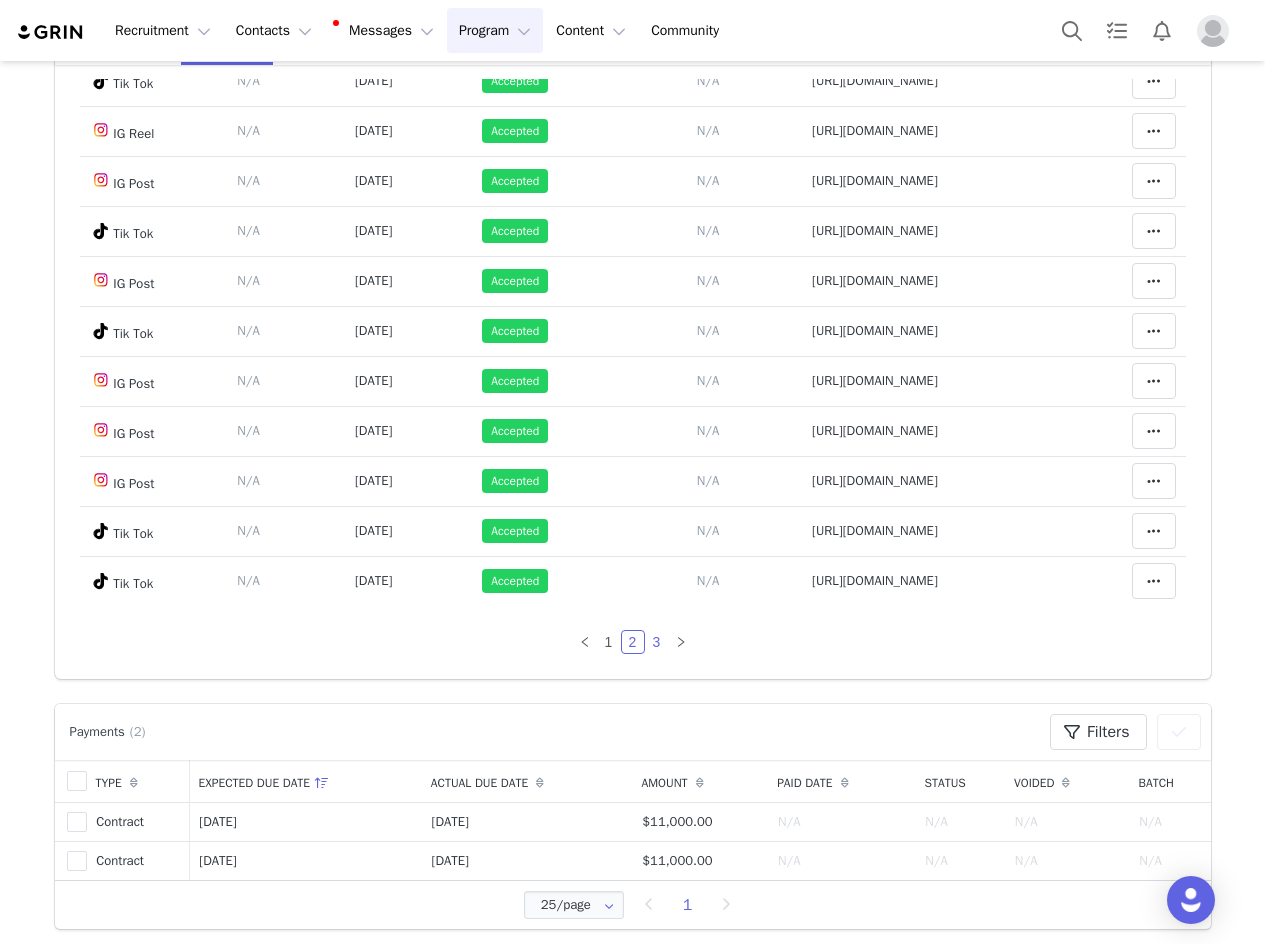 click on "3" at bounding box center [657, 642] 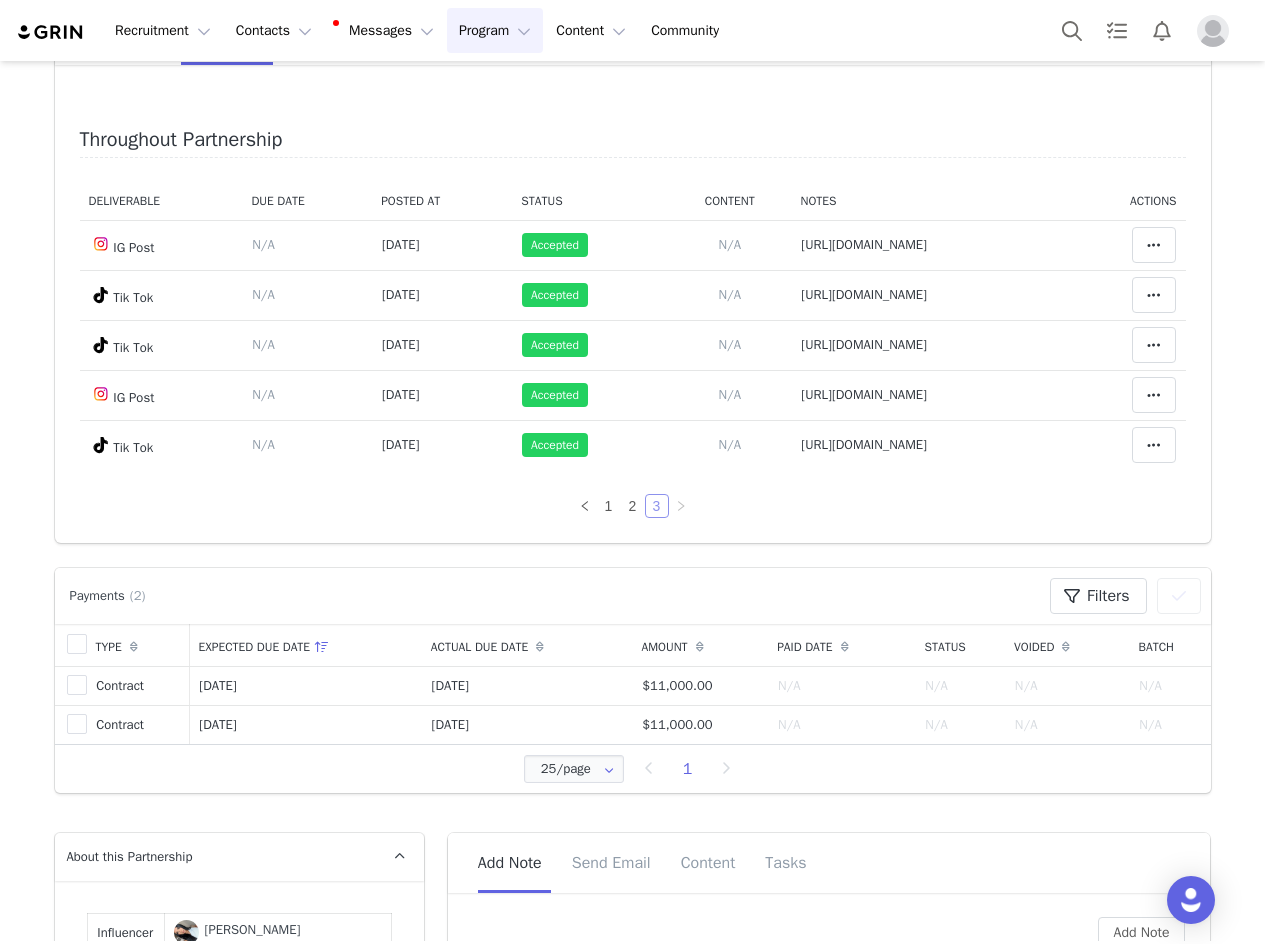 scroll, scrollTop: 0, scrollLeft: 0, axis: both 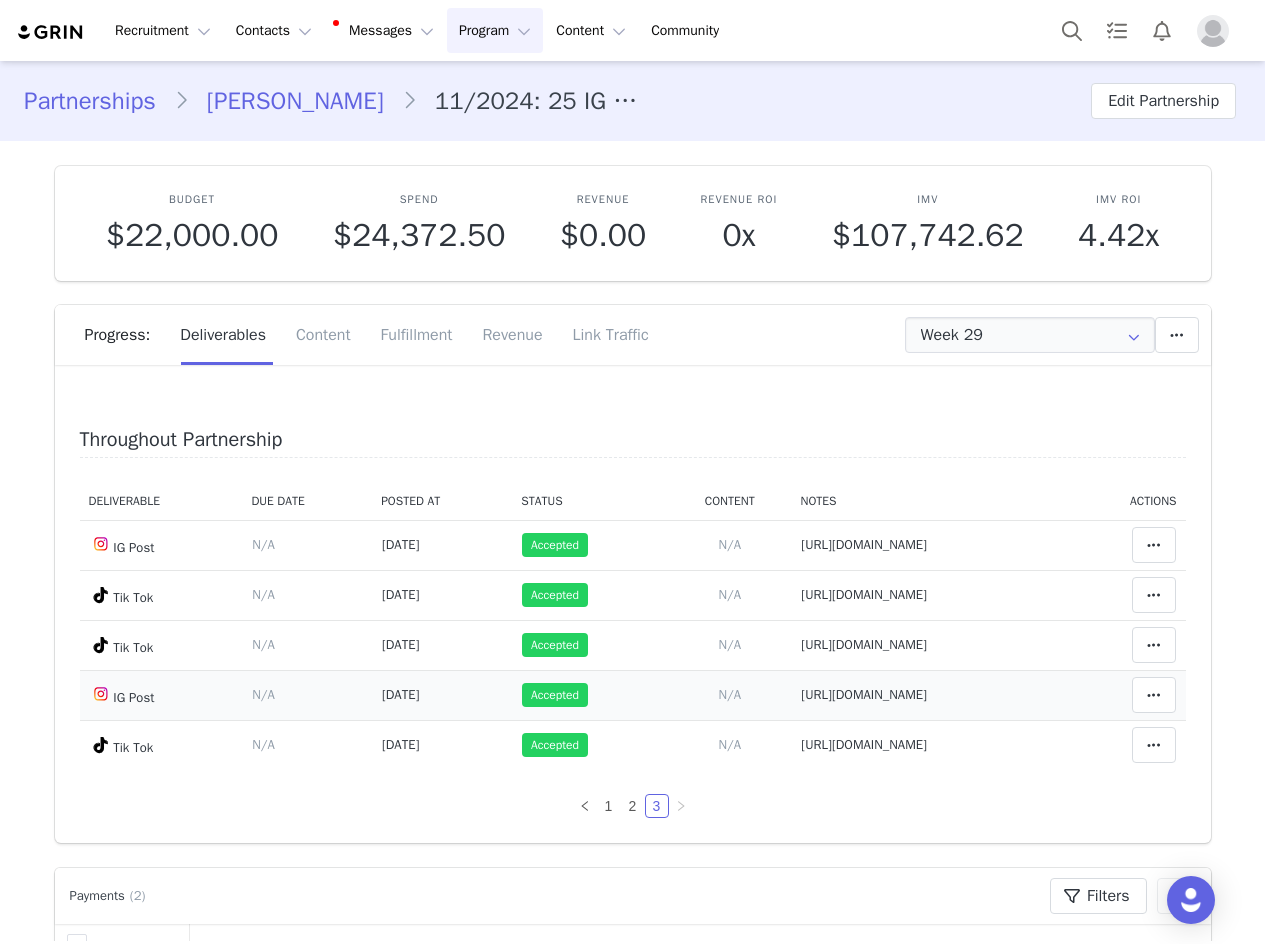 drag, startPoint x: 655, startPoint y: 697, endPoint x: 968, endPoint y: 692, distance: 313.03995 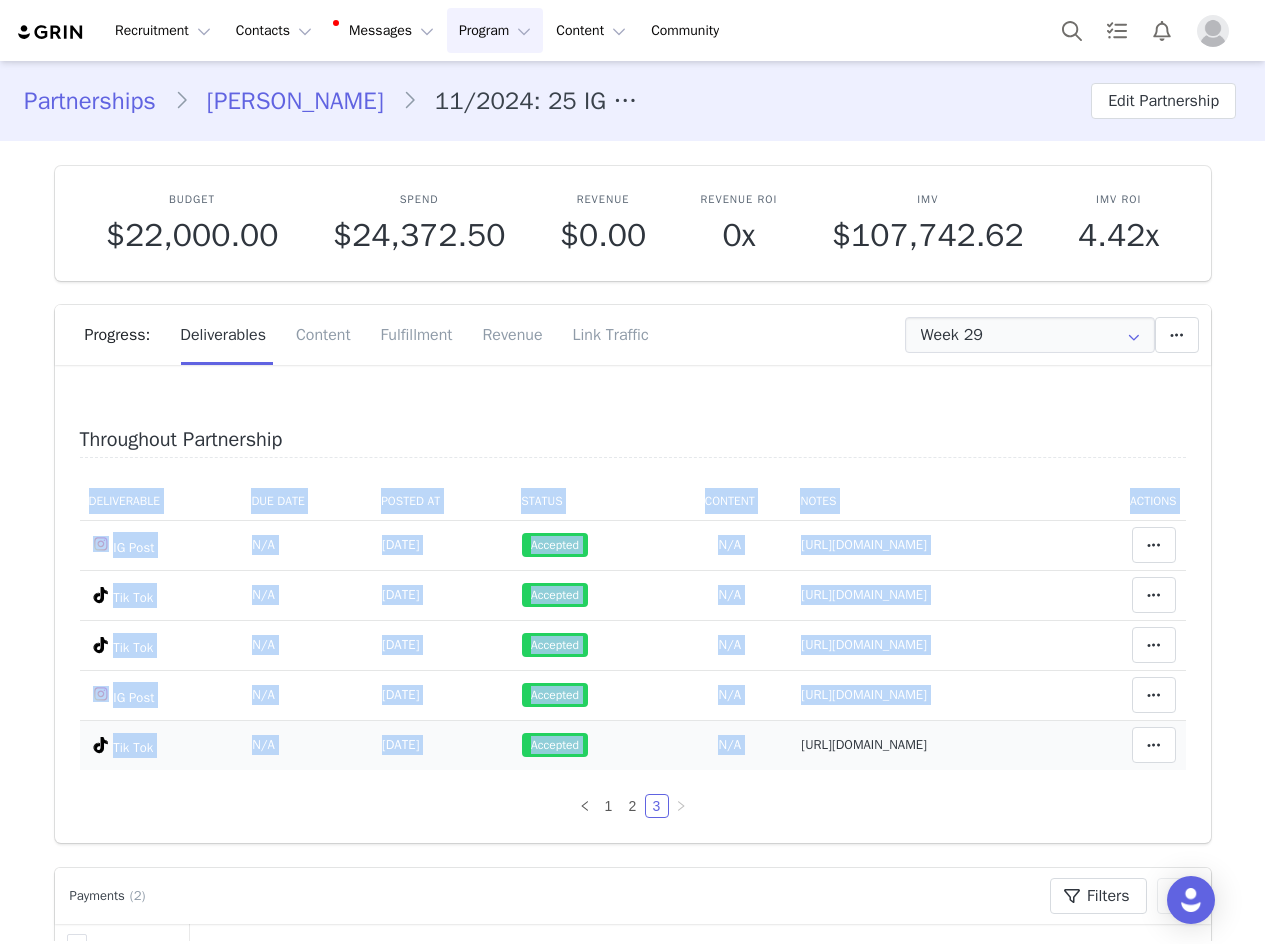 drag, startPoint x: 659, startPoint y: 750, endPoint x: 1079, endPoint y: 742, distance: 420.07617 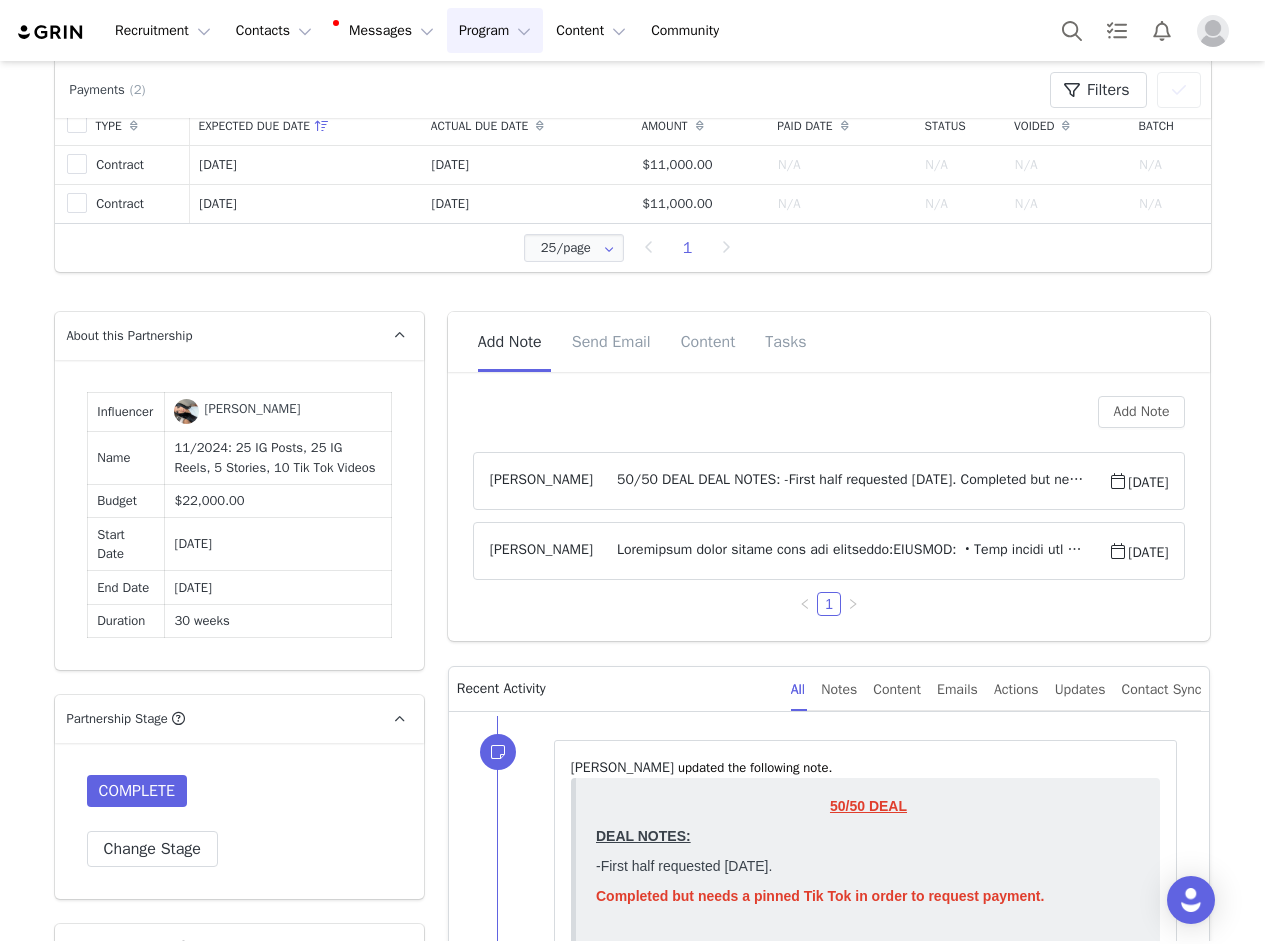 scroll, scrollTop: 1000, scrollLeft: 0, axis: vertical 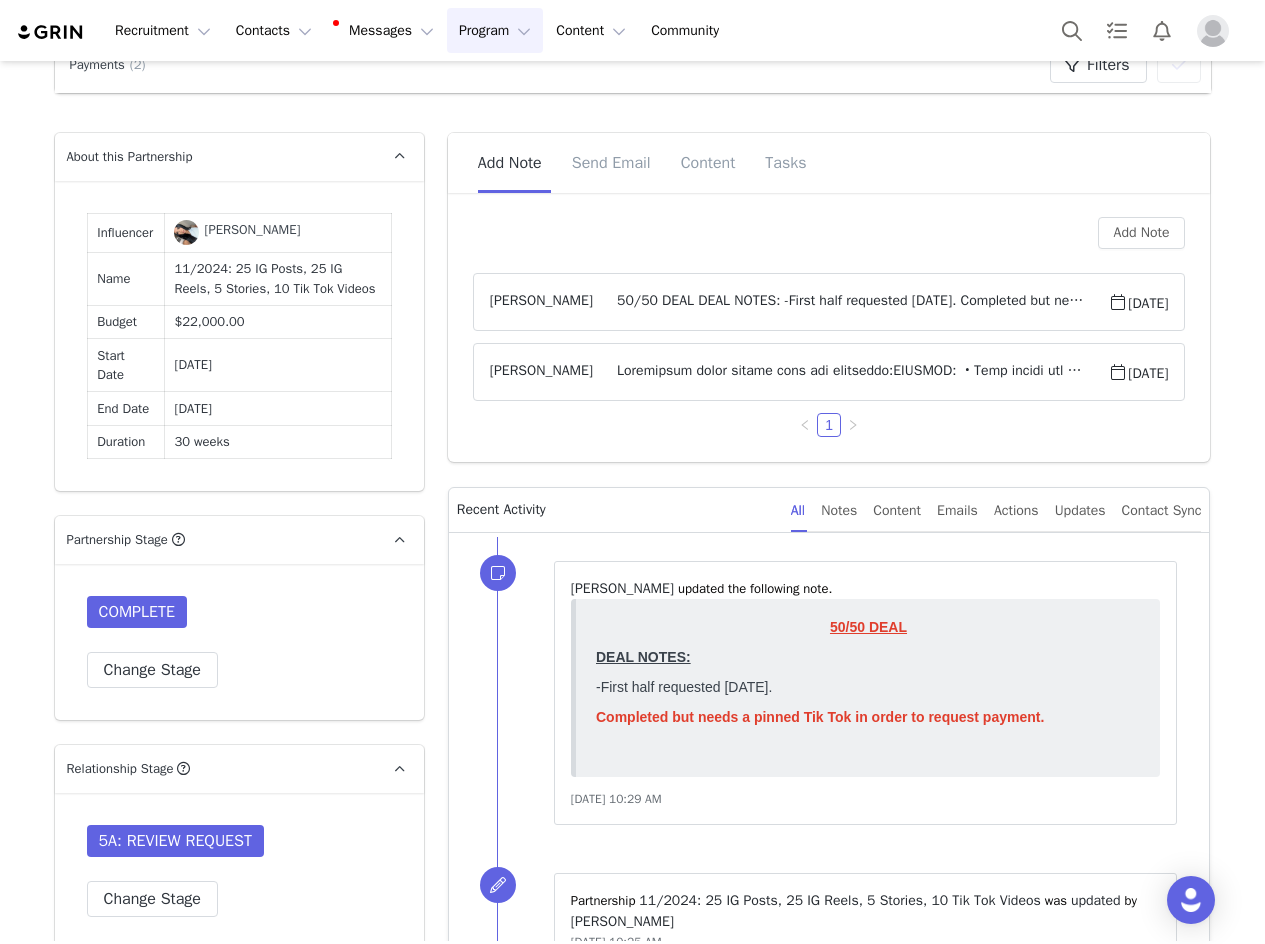 click at bounding box center (850, 372) 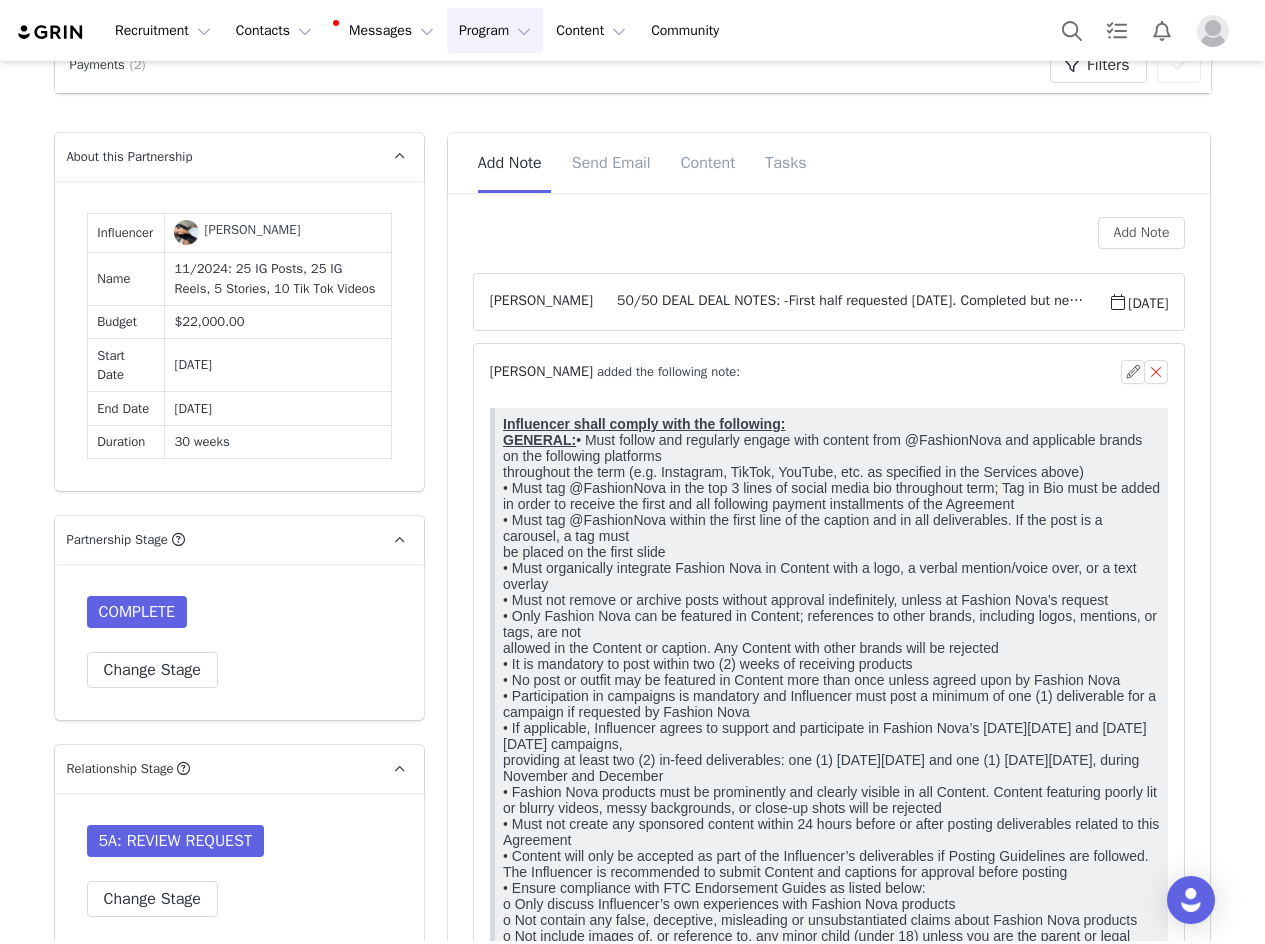 scroll, scrollTop: 0, scrollLeft: 0, axis: both 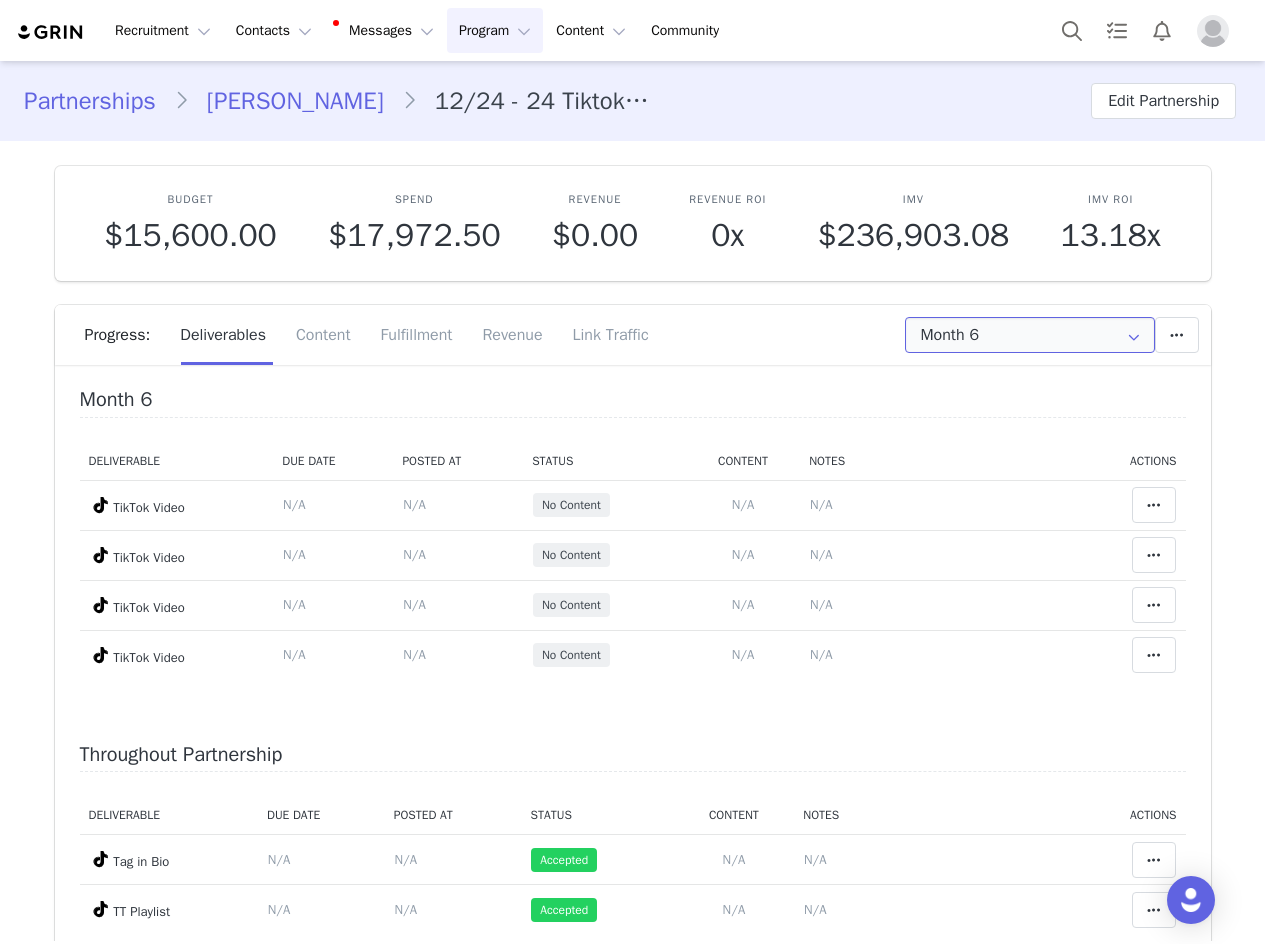 click on "Month 6" at bounding box center [1030, 335] 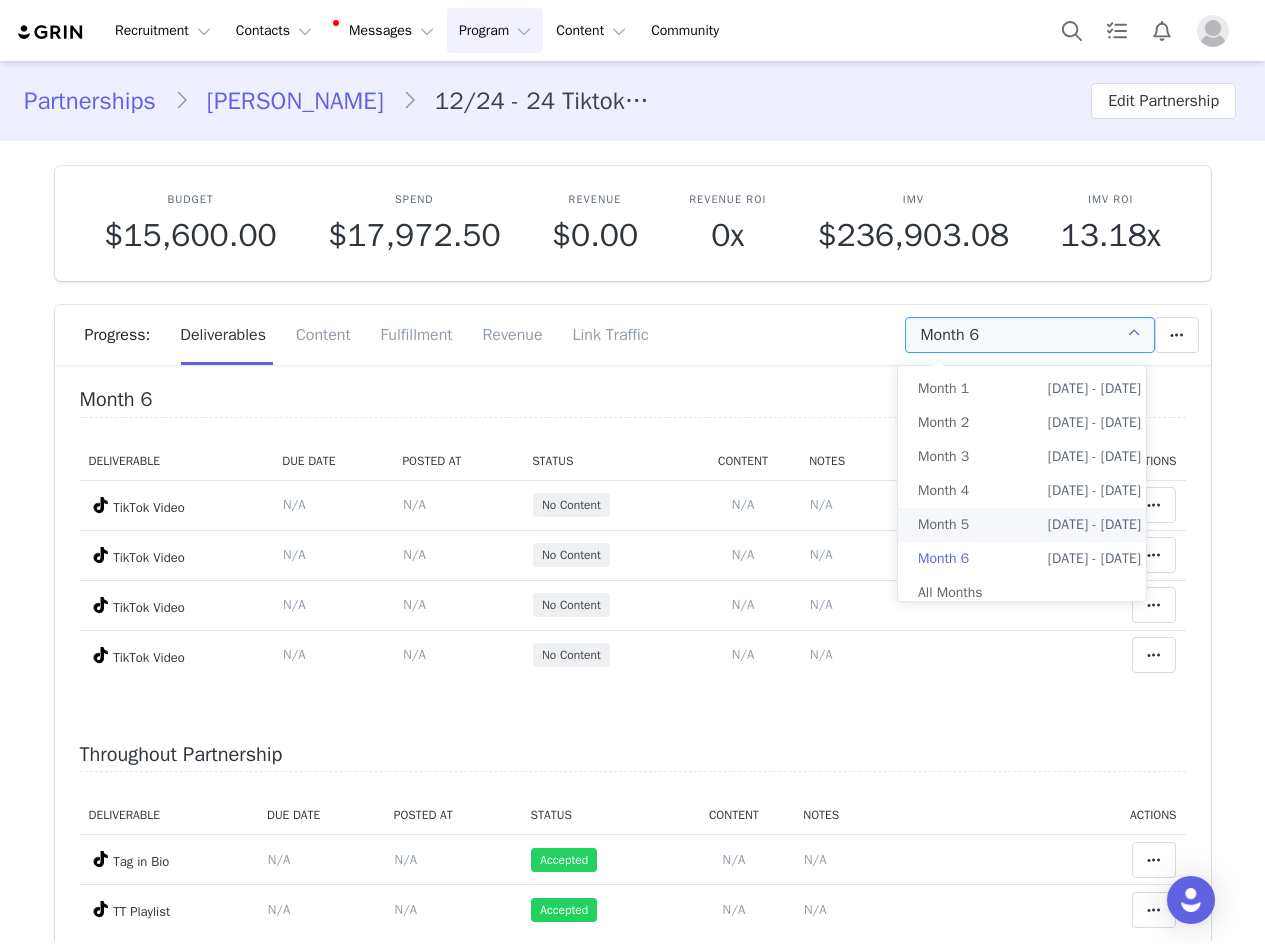 click on "Month 5  Apr 8th - May 8th" at bounding box center (1029, 525) 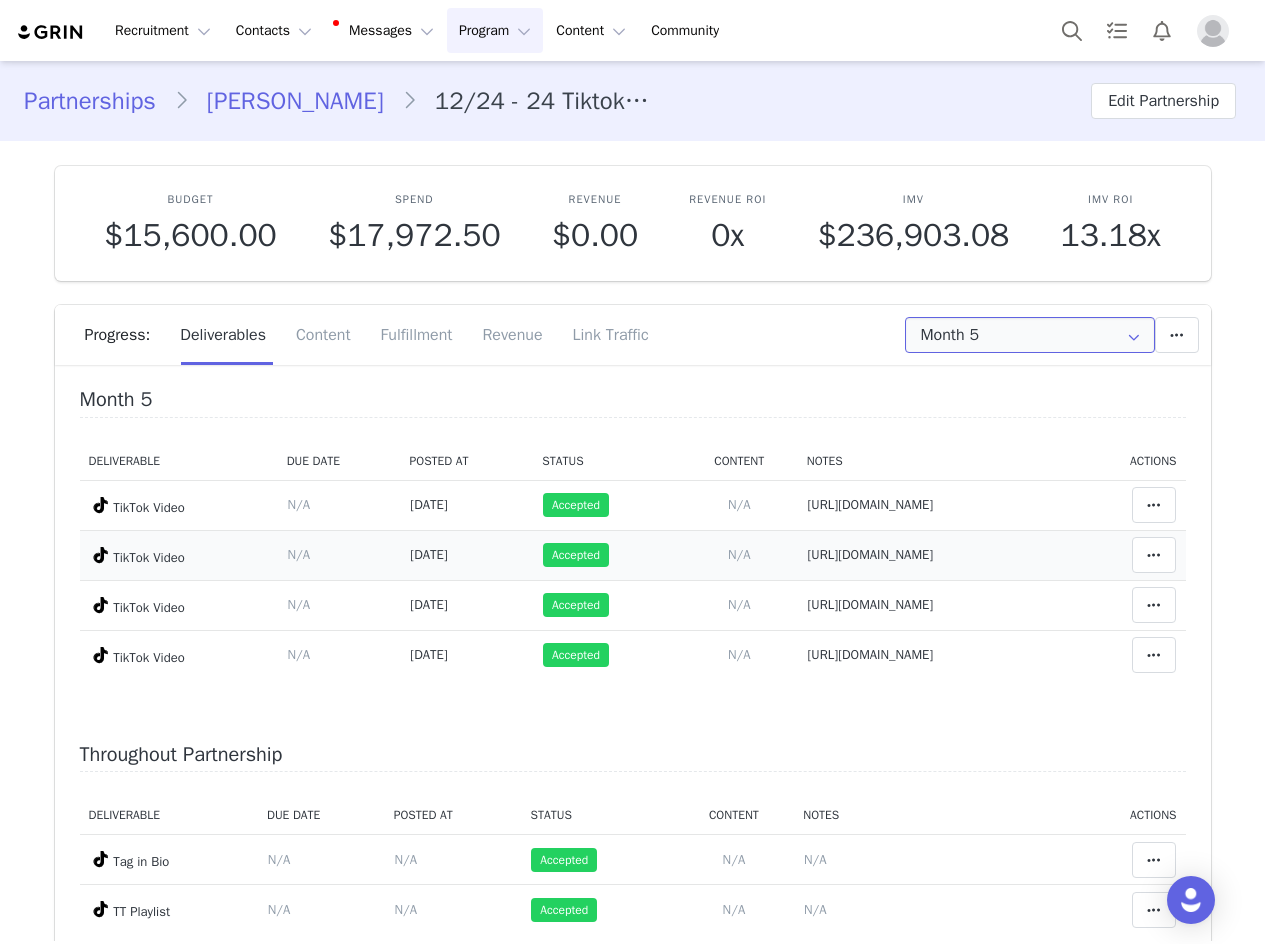 scroll, scrollTop: 4, scrollLeft: 0, axis: vertical 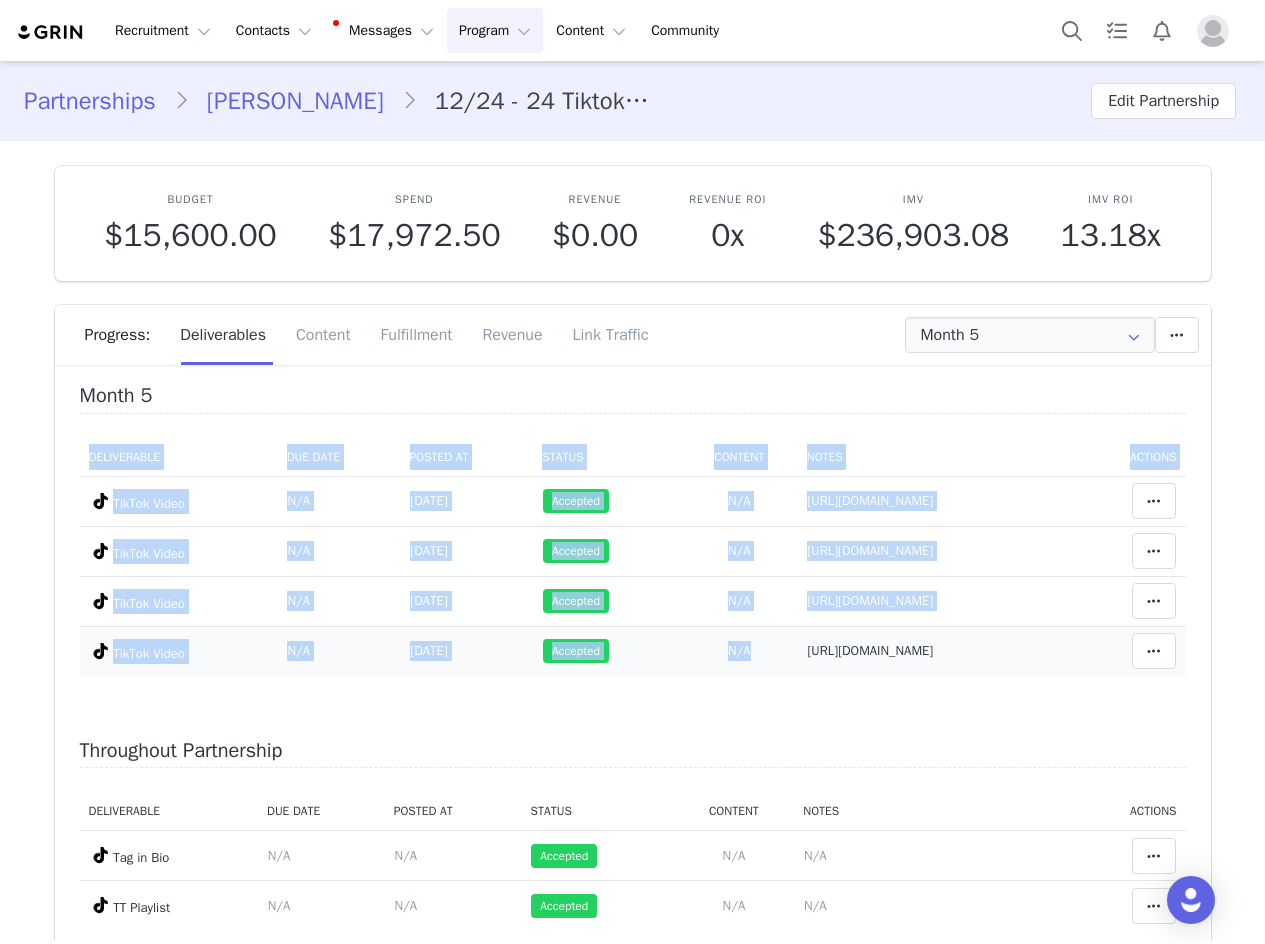 drag, startPoint x: 666, startPoint y: 649, endPoint x: 1082, endPoint y: 657, distance: 416.0769 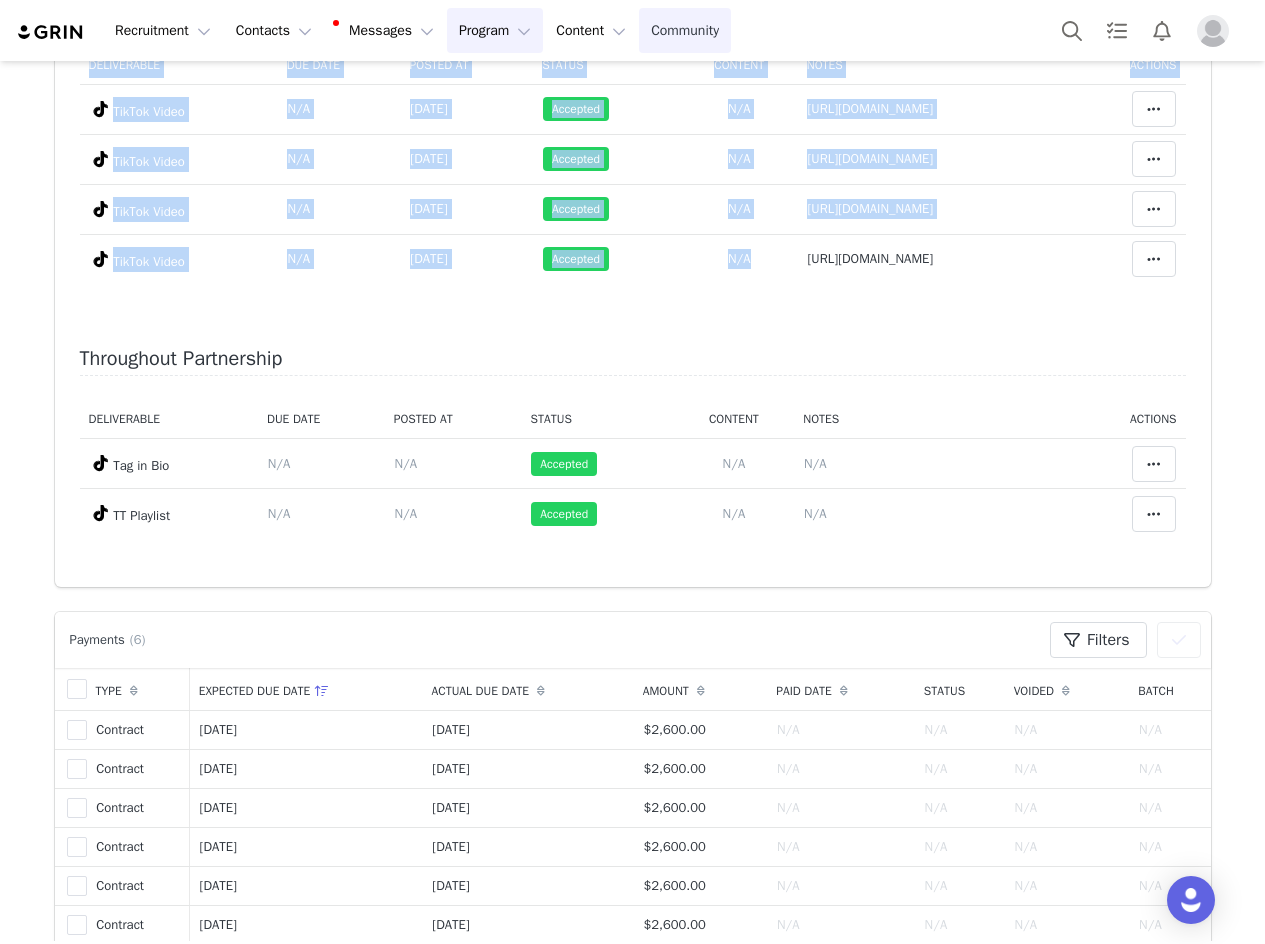 scroll, scrollTop: 400, scrollLeft: 0, axis: vertical 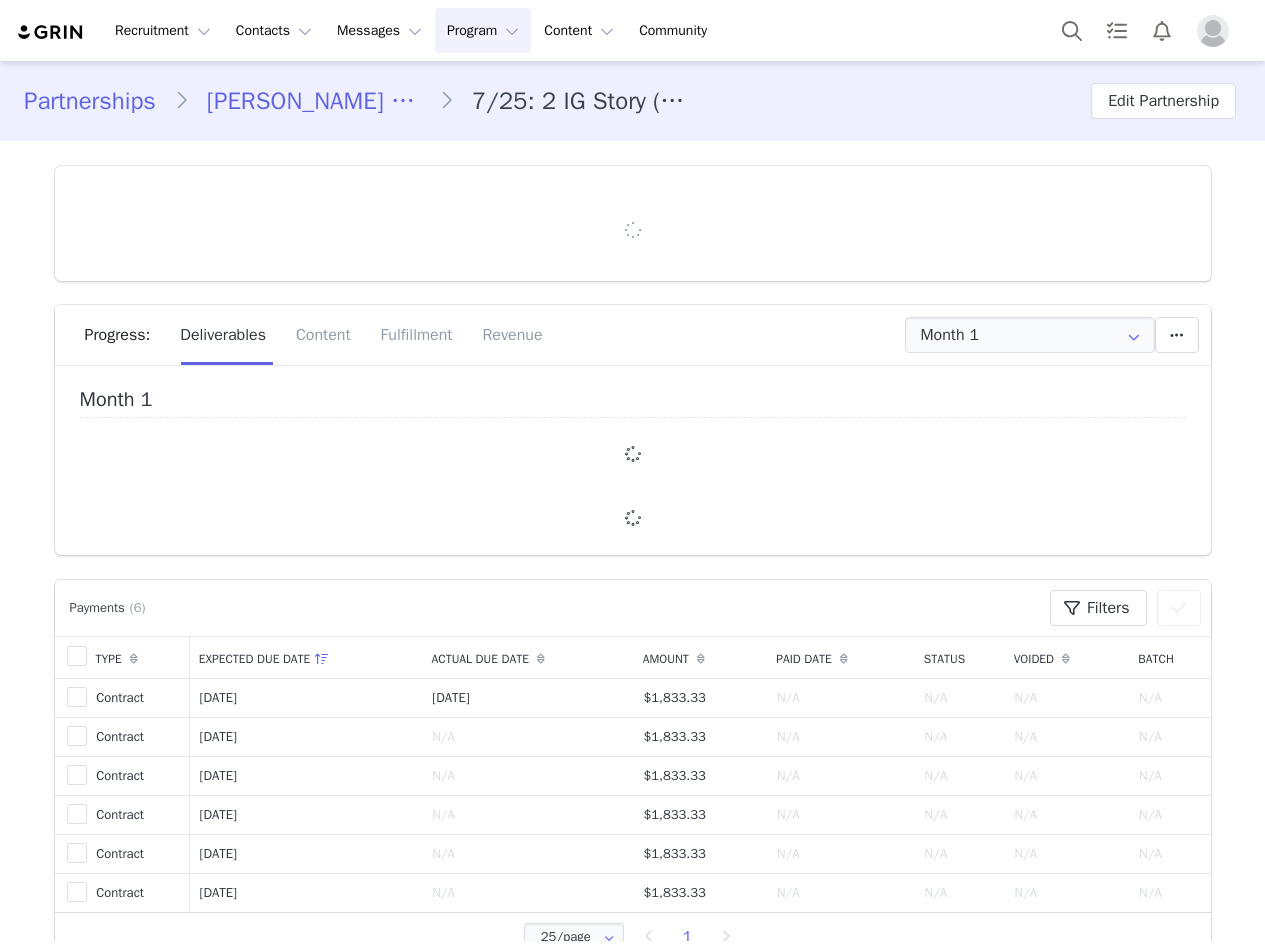type on "+44 ([GEOGRAPHIC_DATA])" 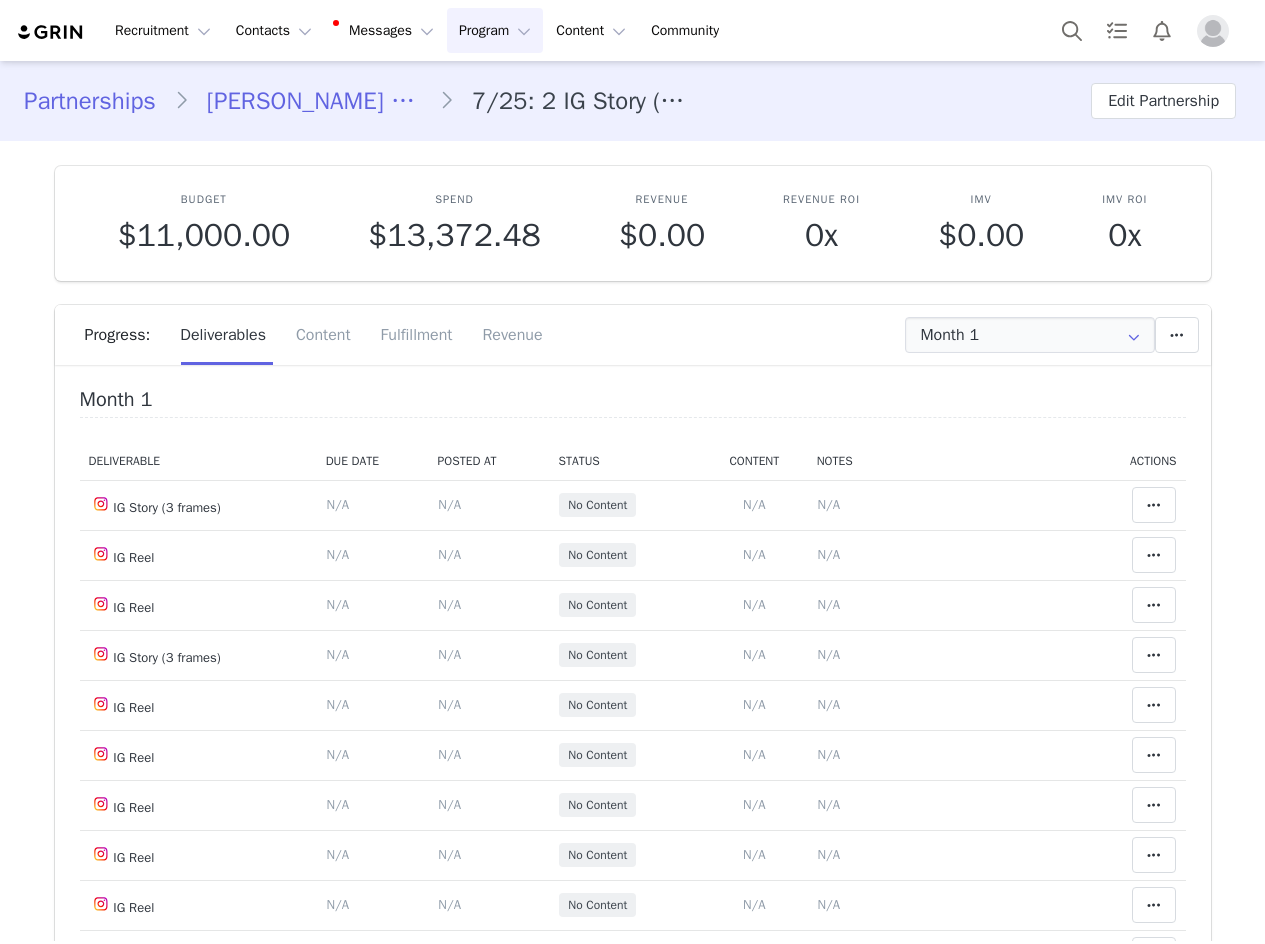 scroll, scrollTop: 0, scrollLeft: 0, axis: both 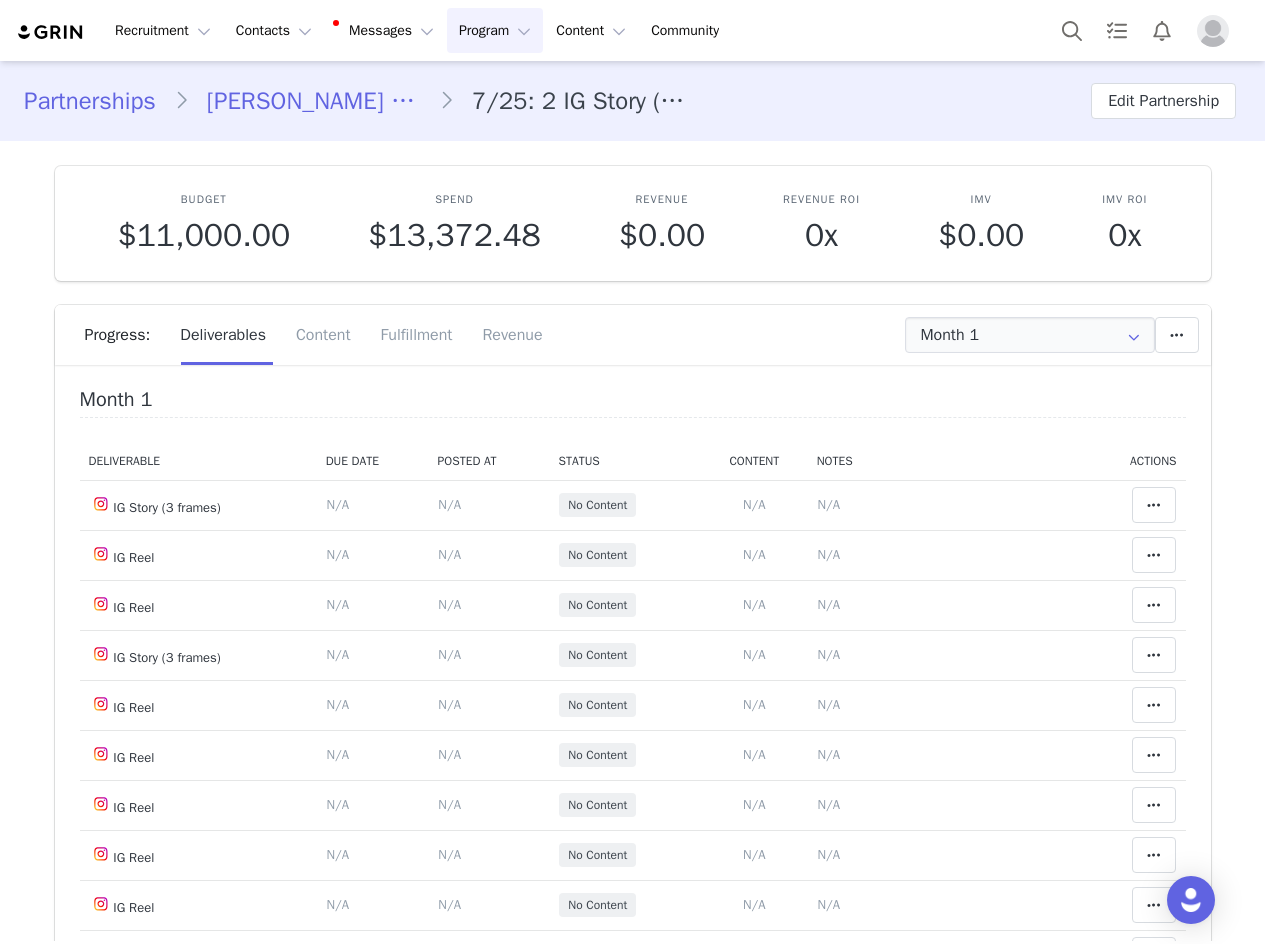 click on "Emma Louise Vacchio" at bounding box center (314, 101) 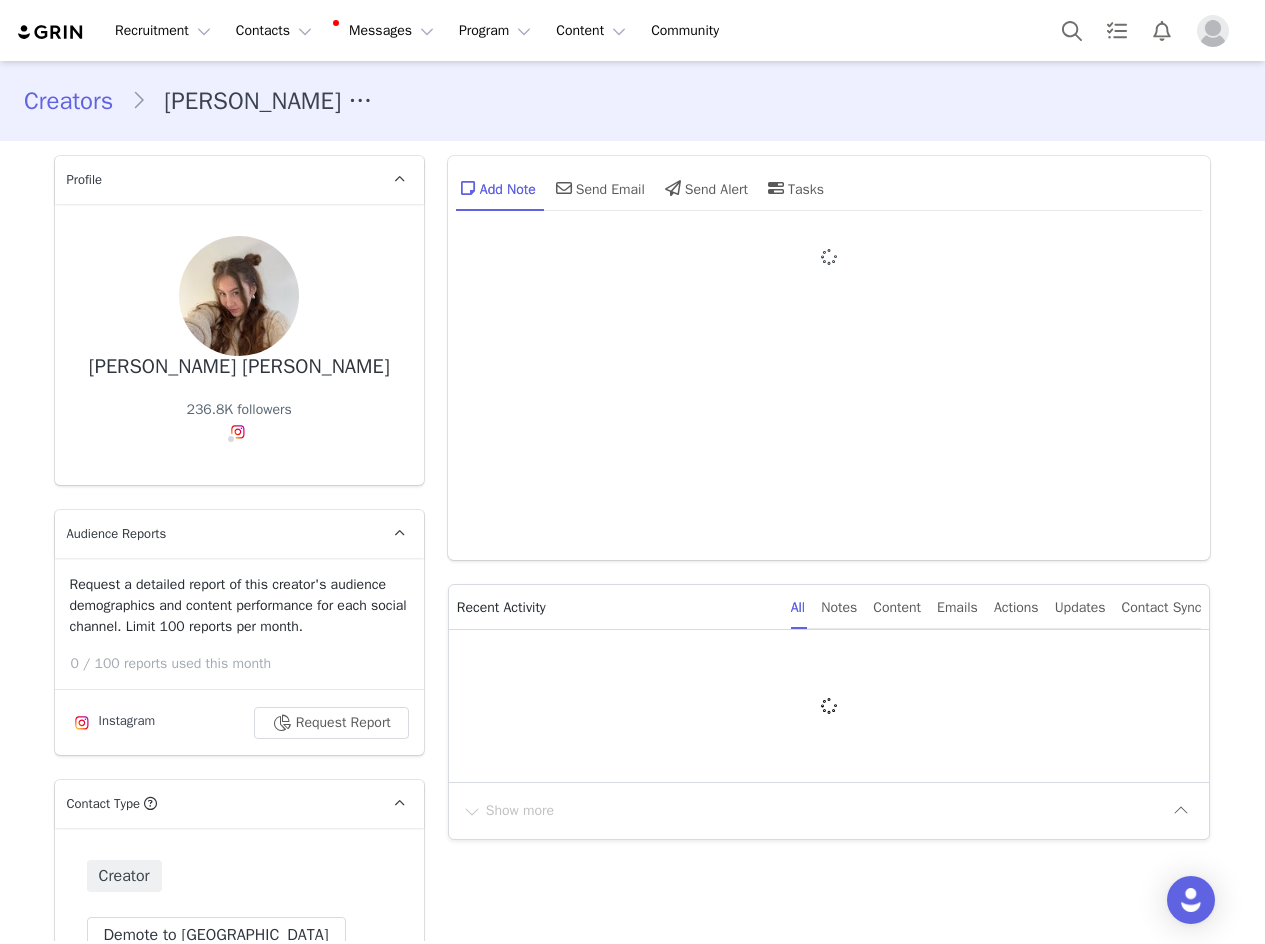 type on "+44 ([GEOGRAPHIC_DATA])" 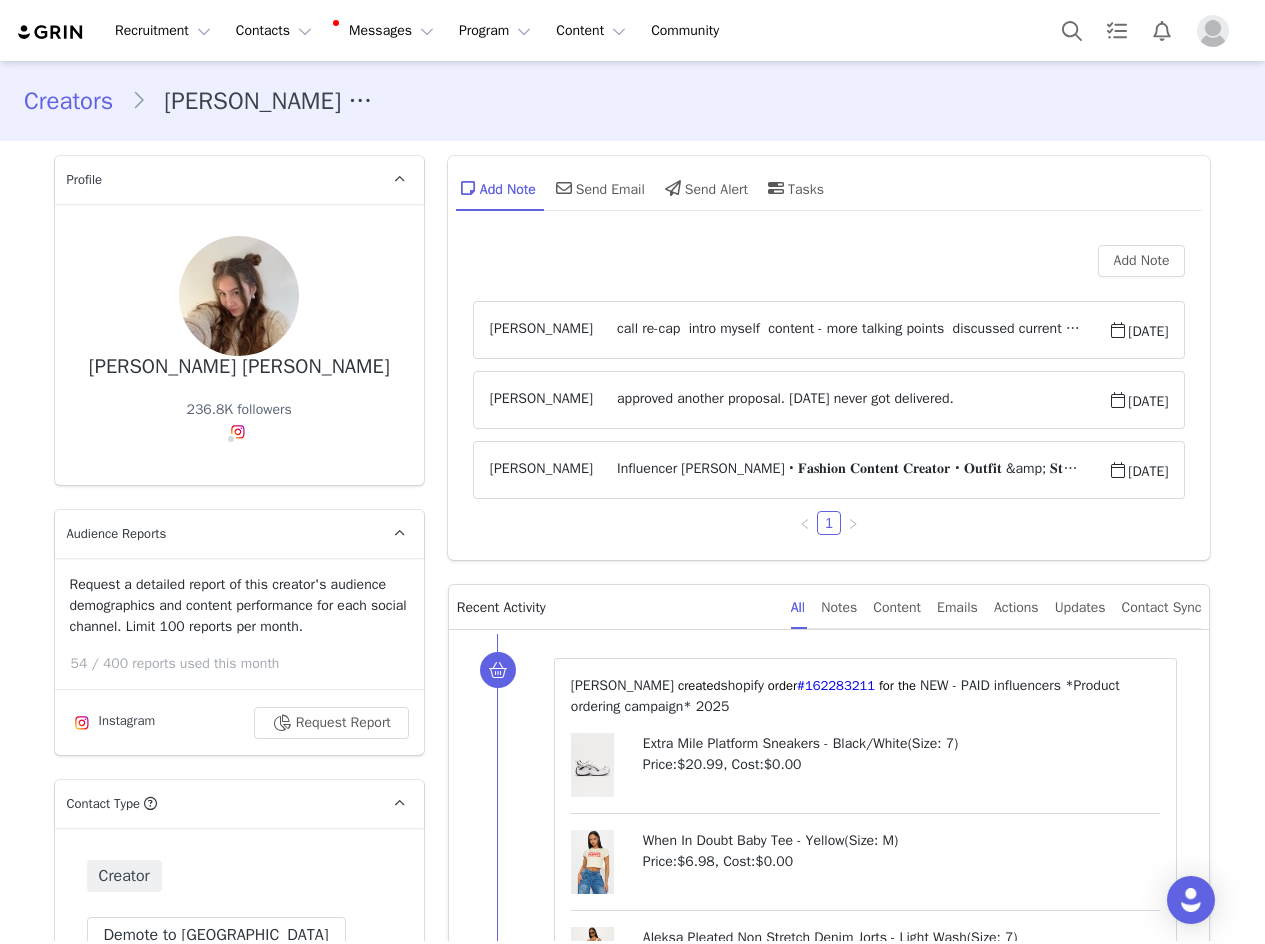scroll, scrollTop: 0, scrollLeft: 0, axis: both 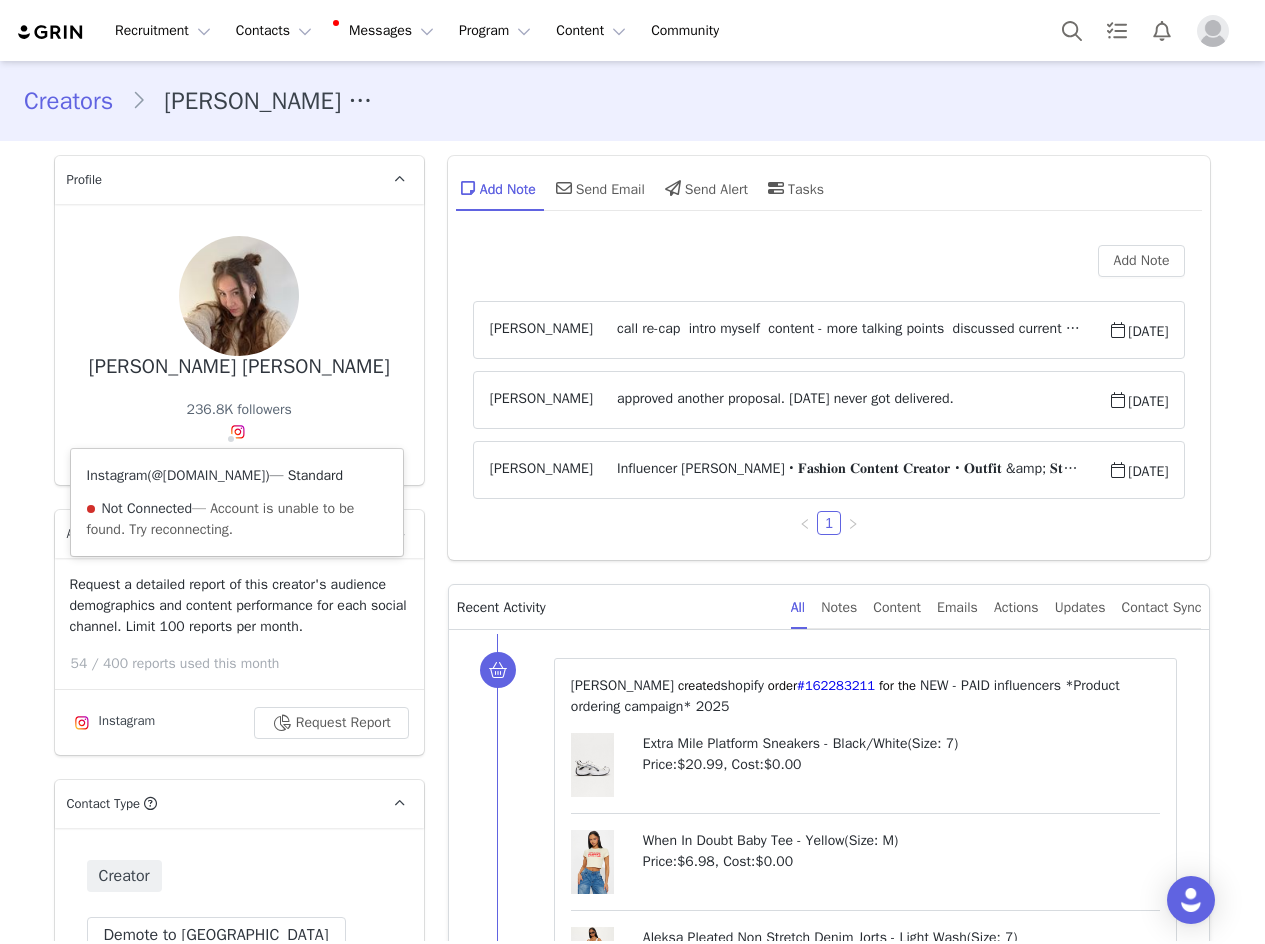 click on "@ema.lv" at bounding box center [209, 475] 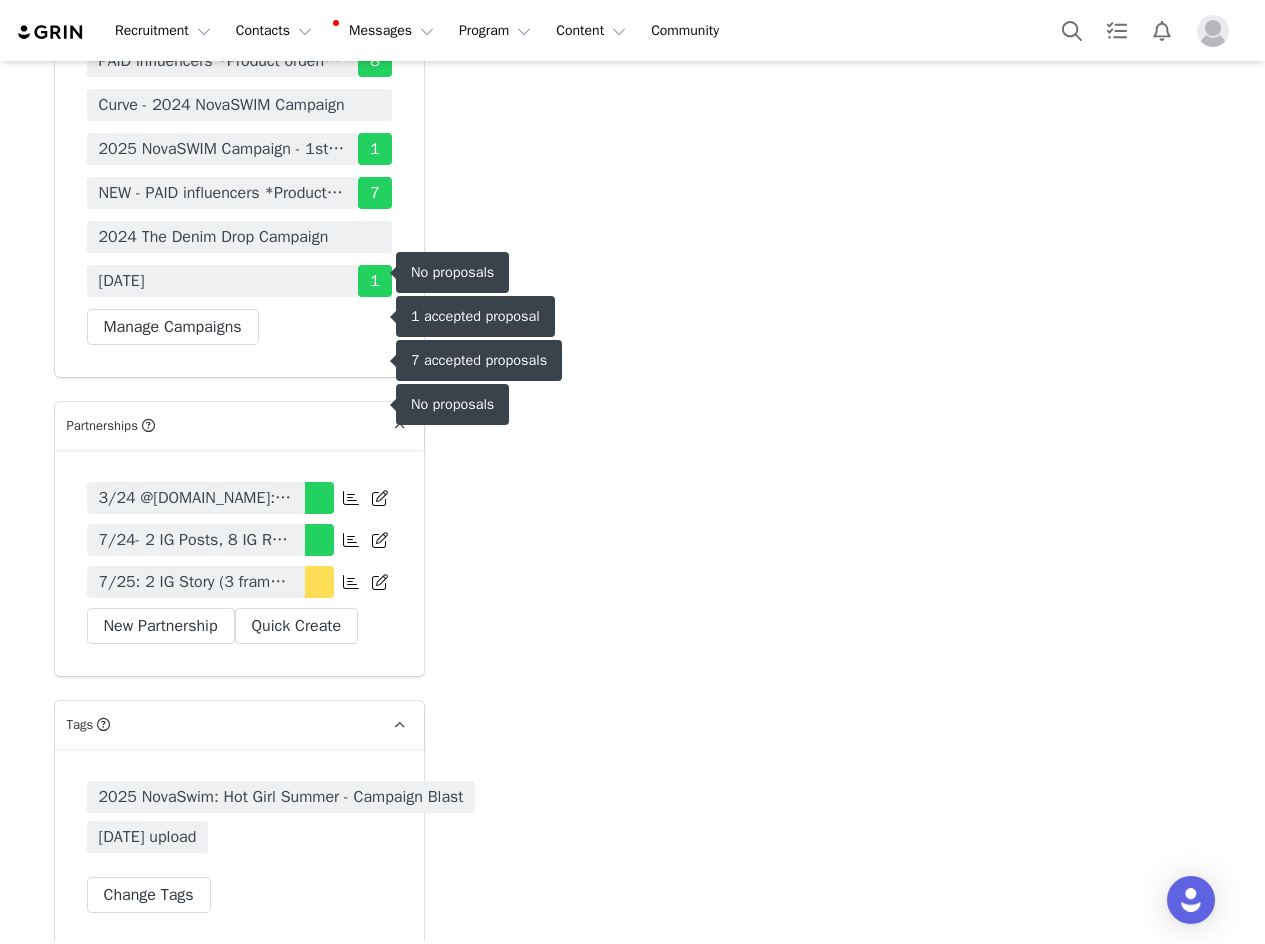 scroll, scrollTop: 6400, scrollLeft: 0, axis: vertical 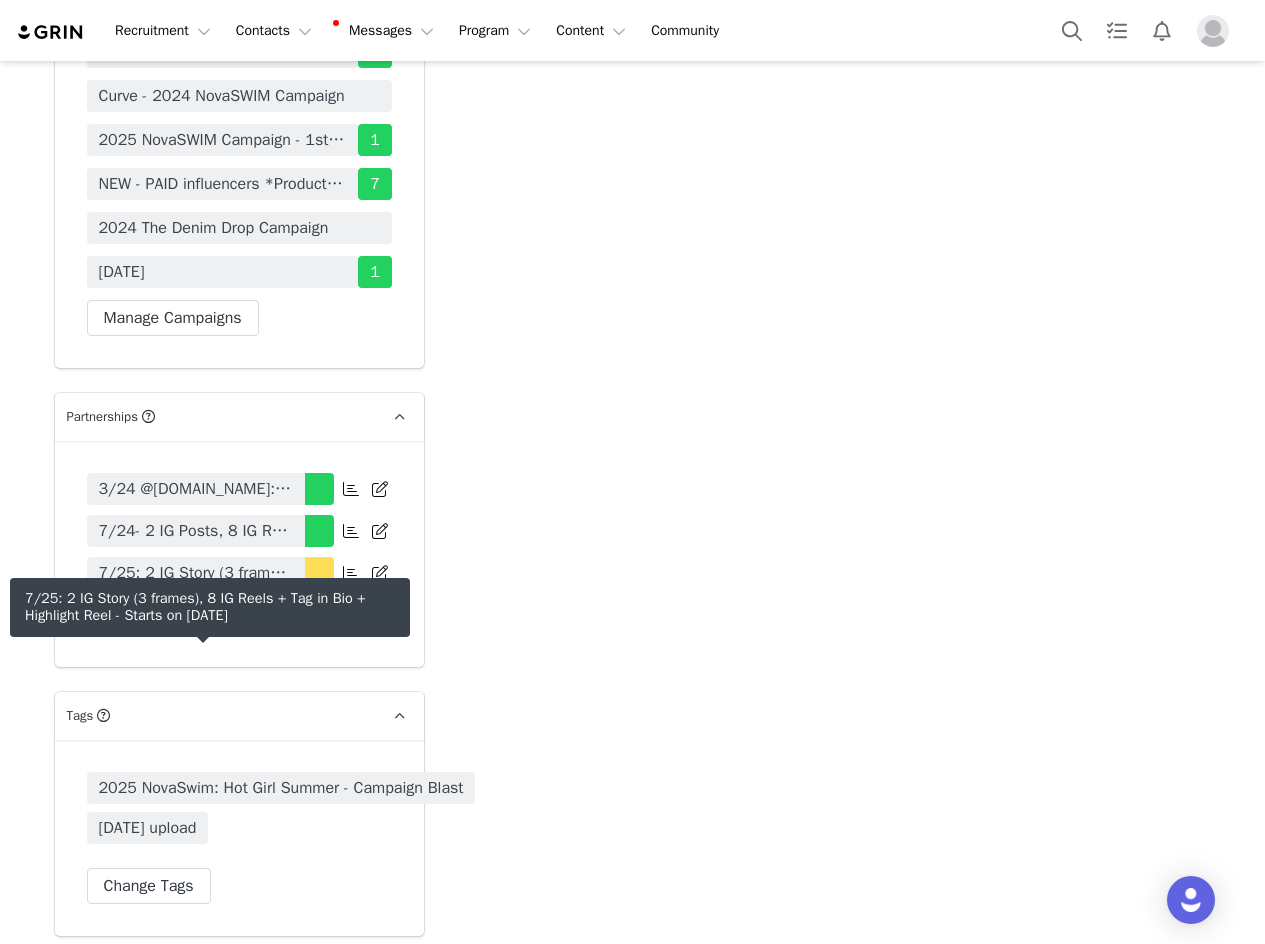 click on "7/25: 2 IG Story (3 frames), 8 IG Reels + Tag in Bio + Highlight Reel" at bounding box center (196, 573) 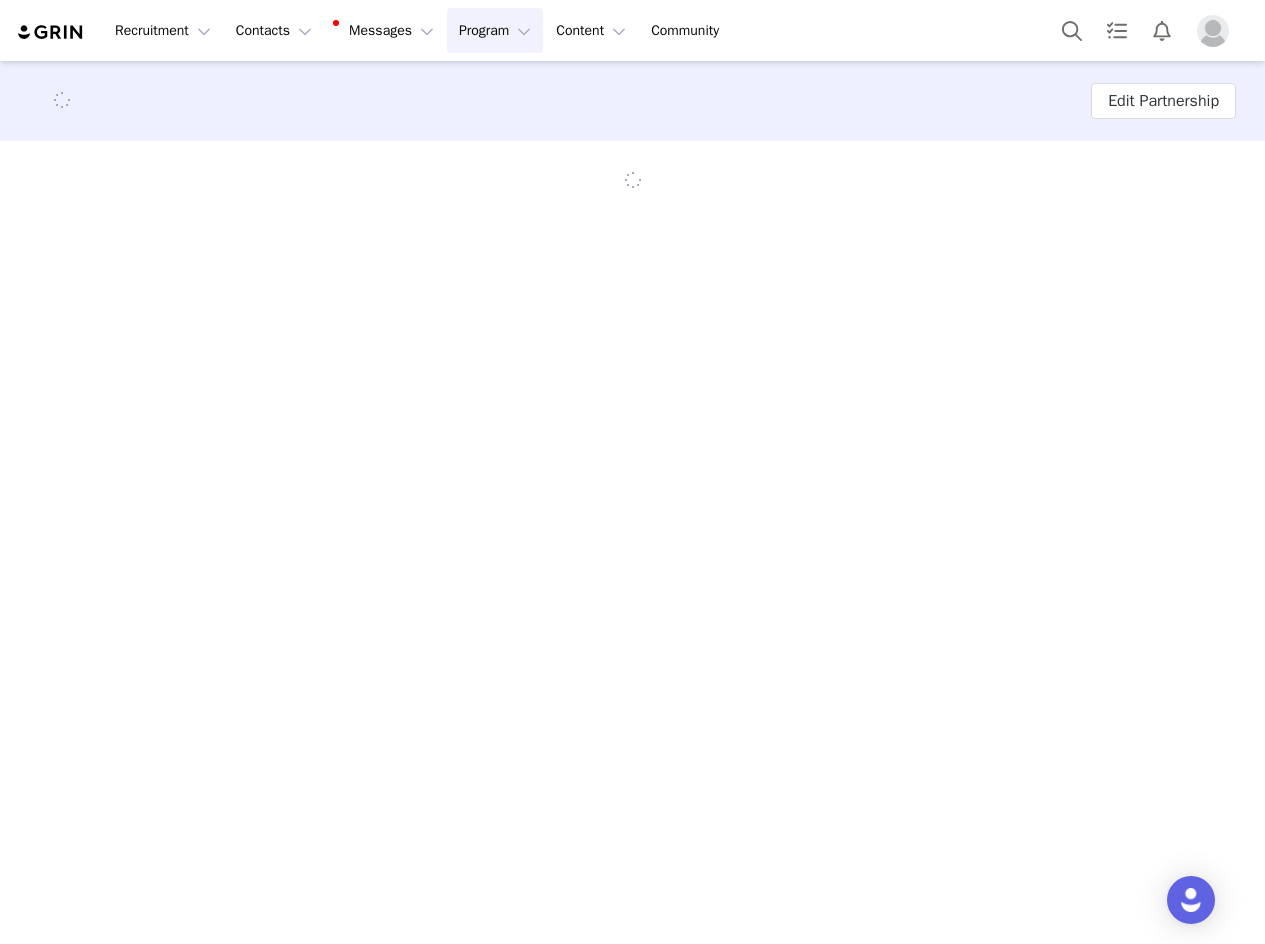 scroll, scrollTop: 0, scrollLeft: 0, axis: both 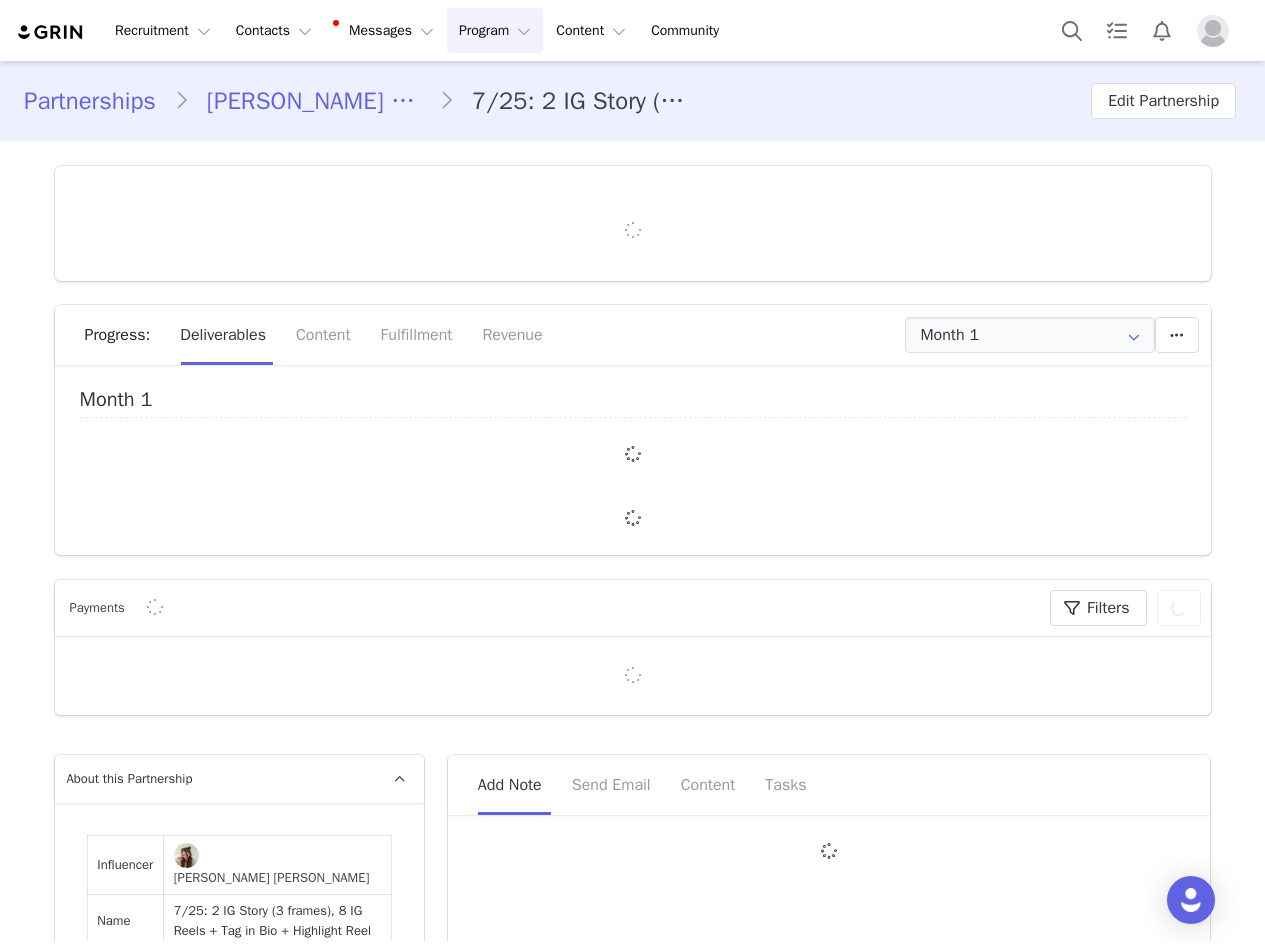 type on "+44 ([GEOGRAPHIC_DATA])" 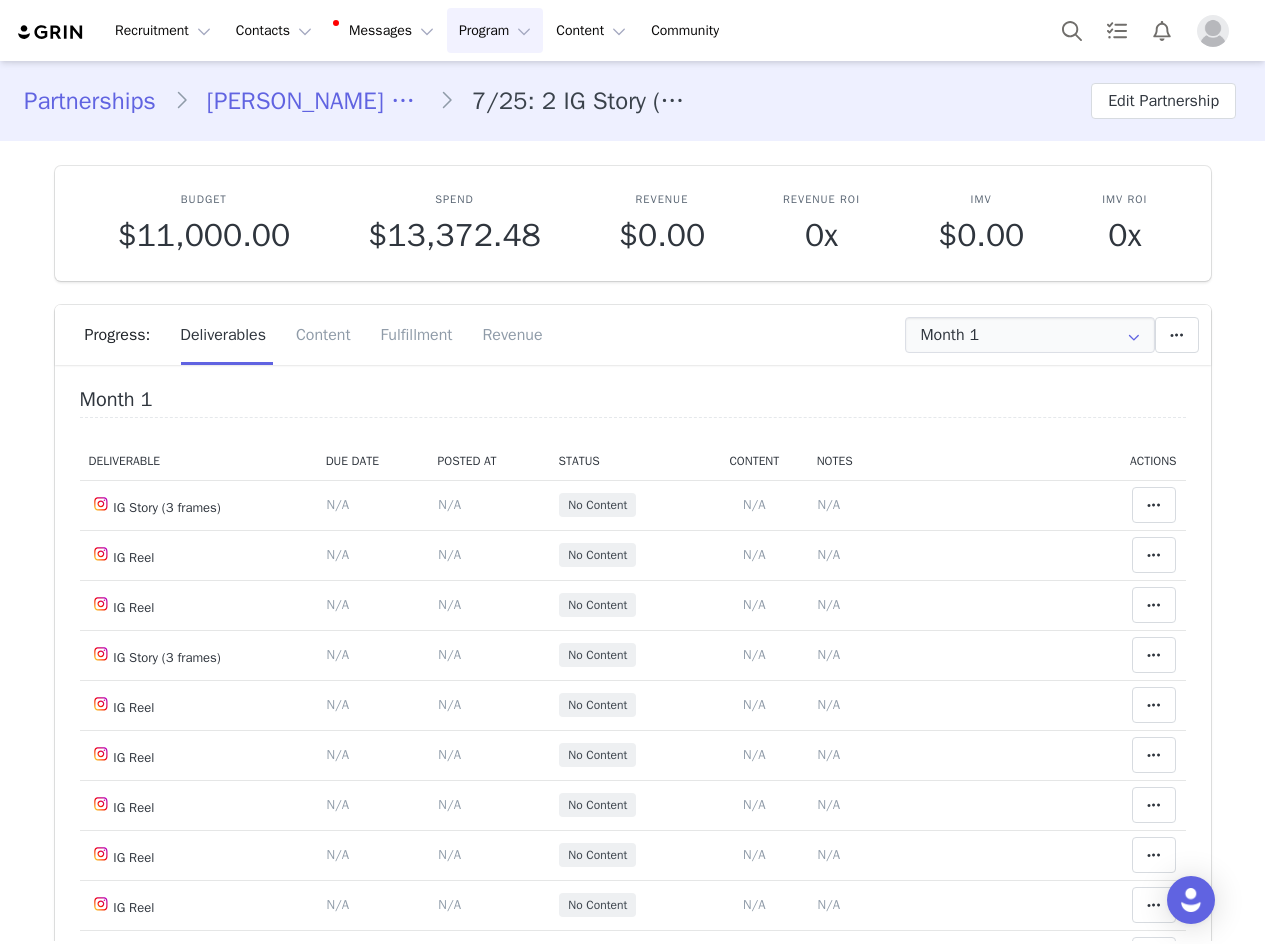 scroll, scrollTop: 0, scrollLeft: 0, axis: both 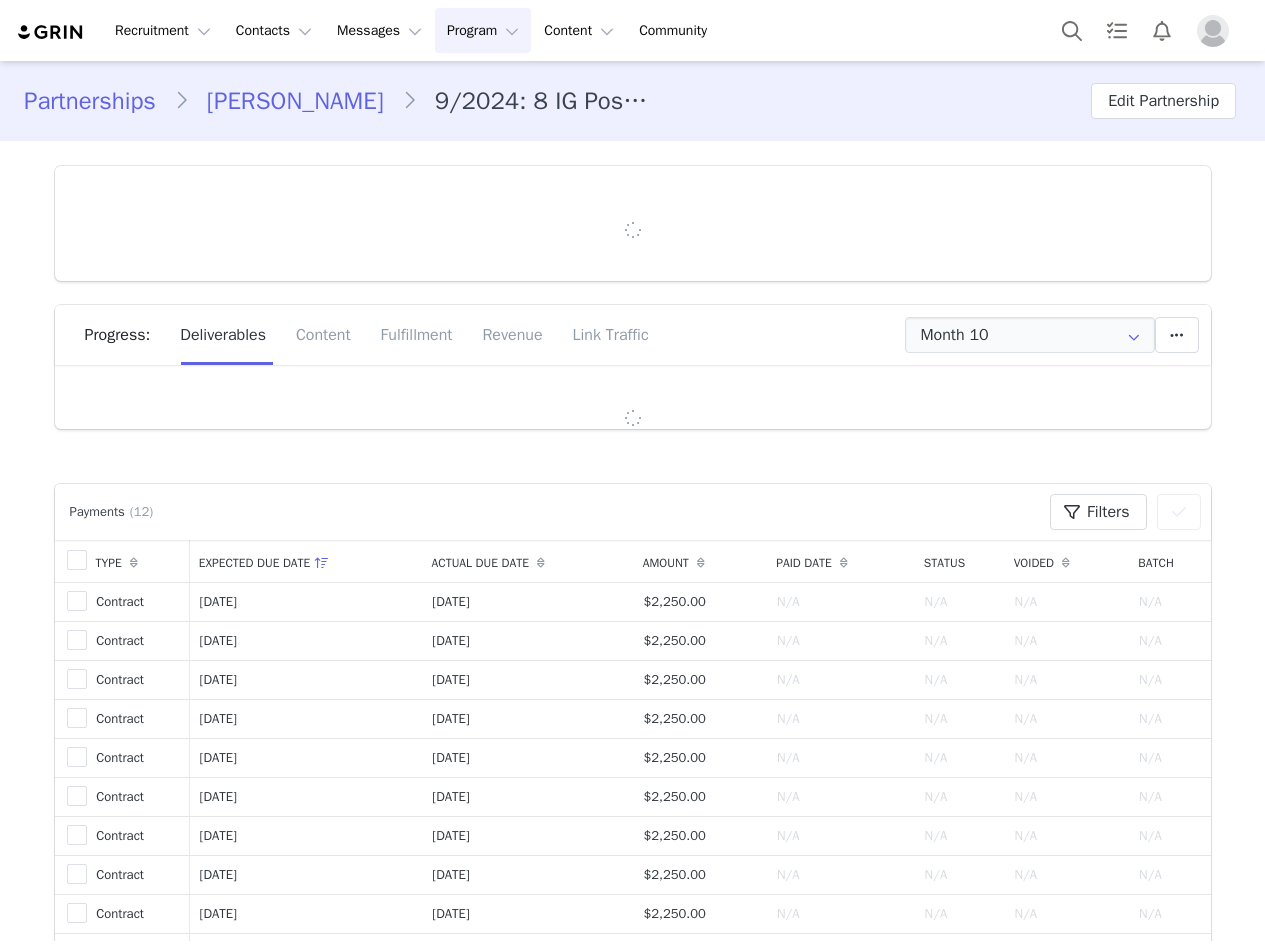 type on "+44 ([GEOGRAPHIC_DATA])" 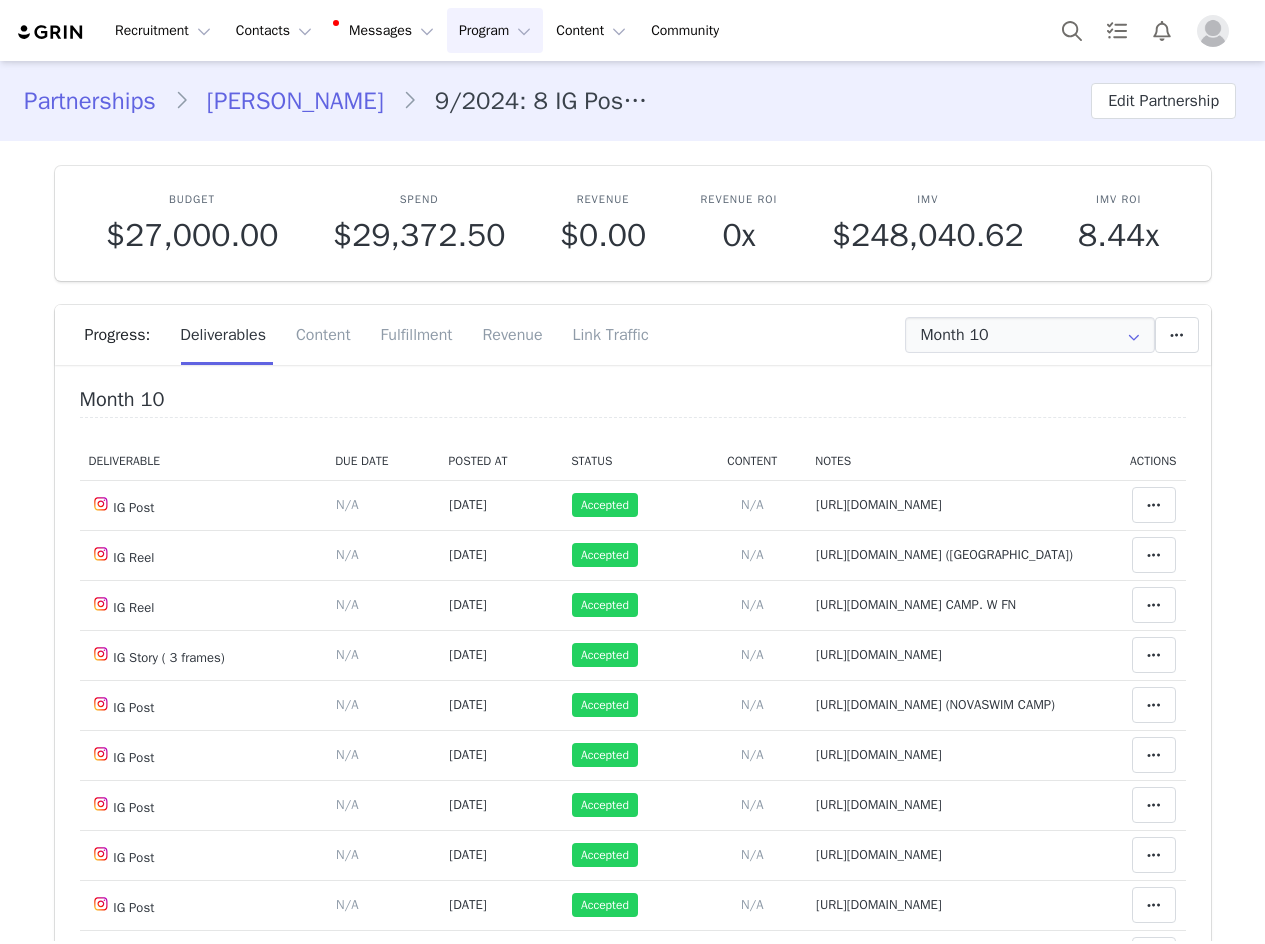 scroll, scrollTop: 0, scrollLeft: 0, axis: both 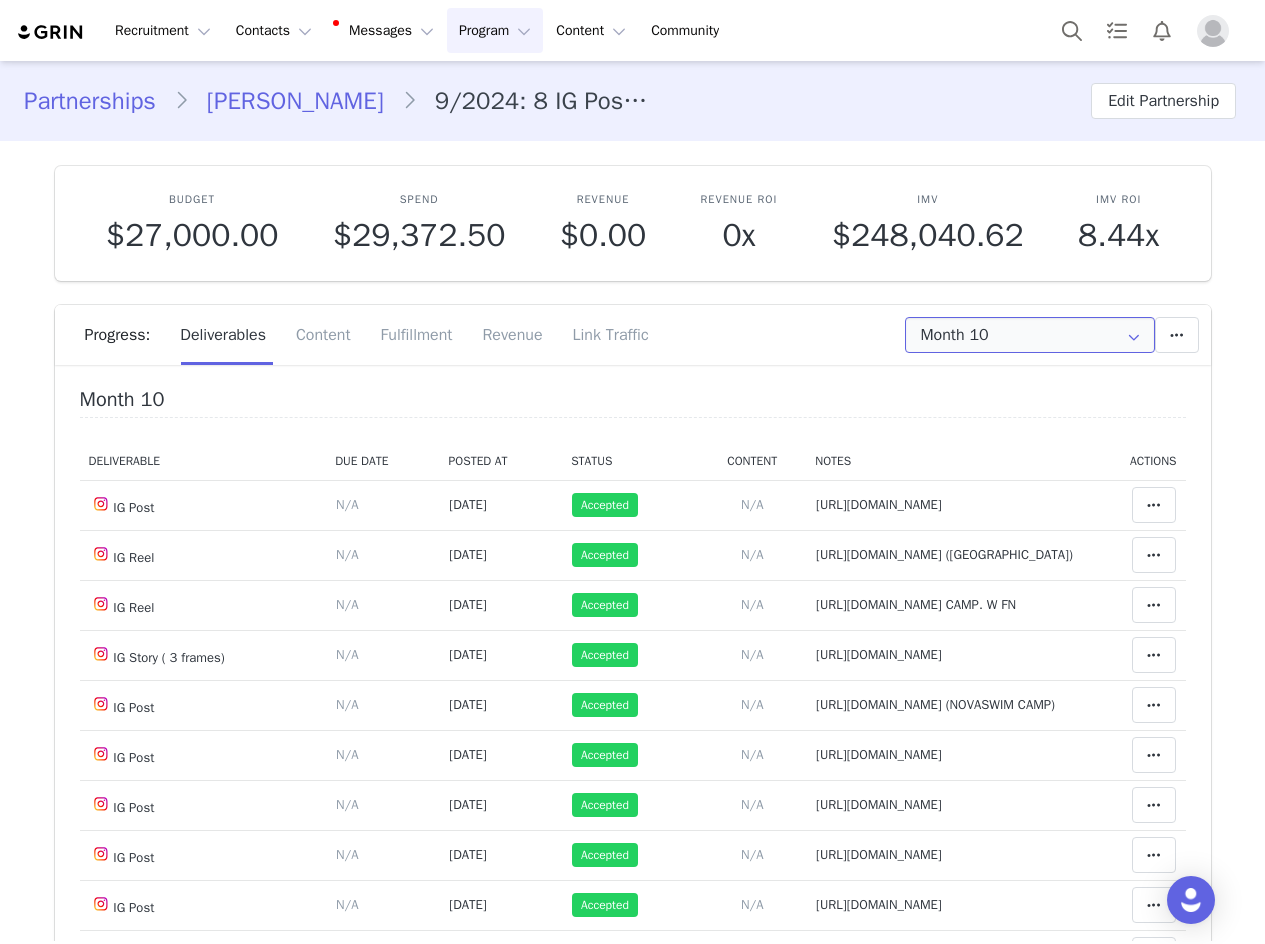 click on "Month 10" at bounding box center [1030, 335] 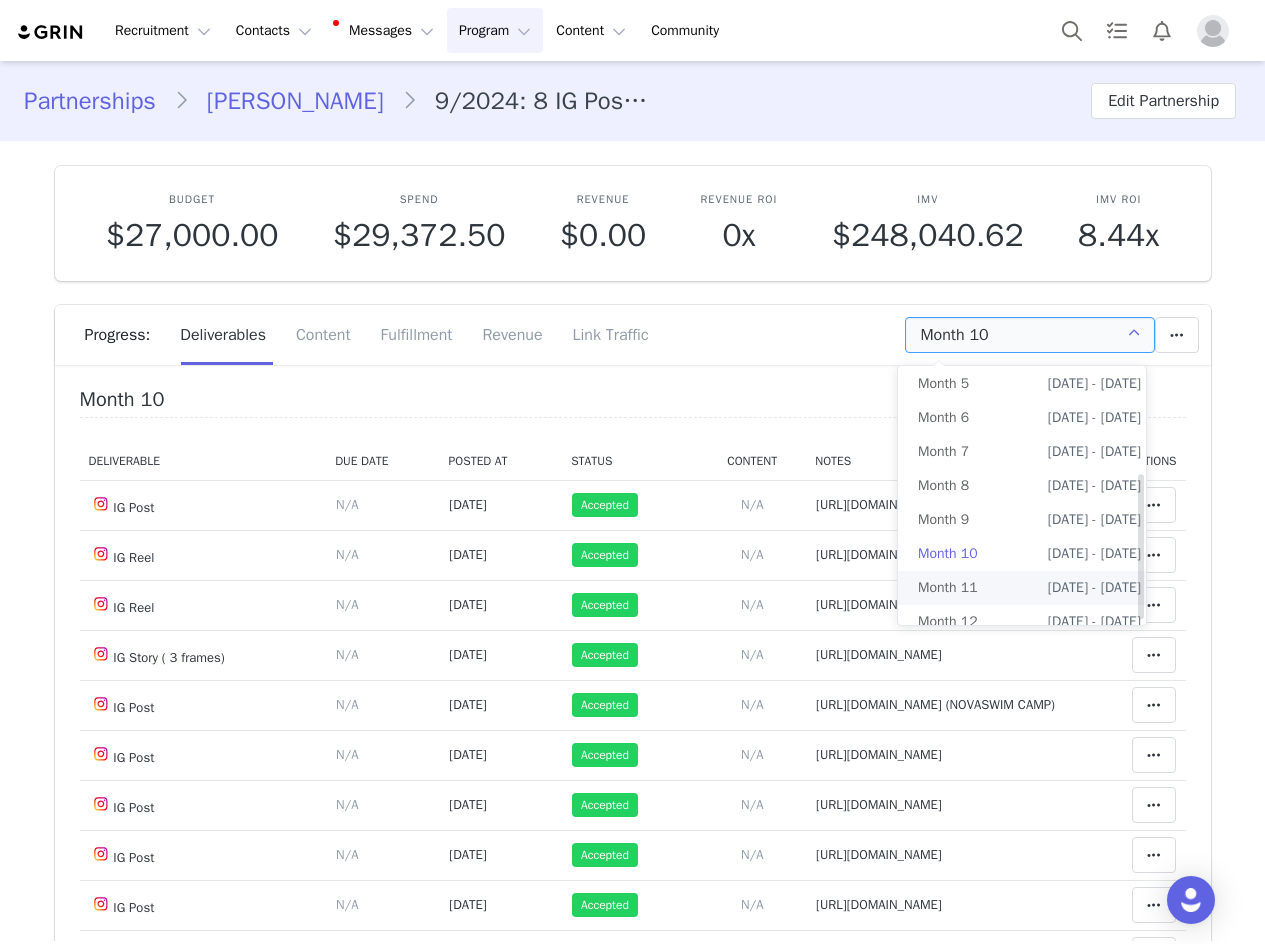 scroll, scrollTop: 195, scrollLeft: 0, axis: vertical 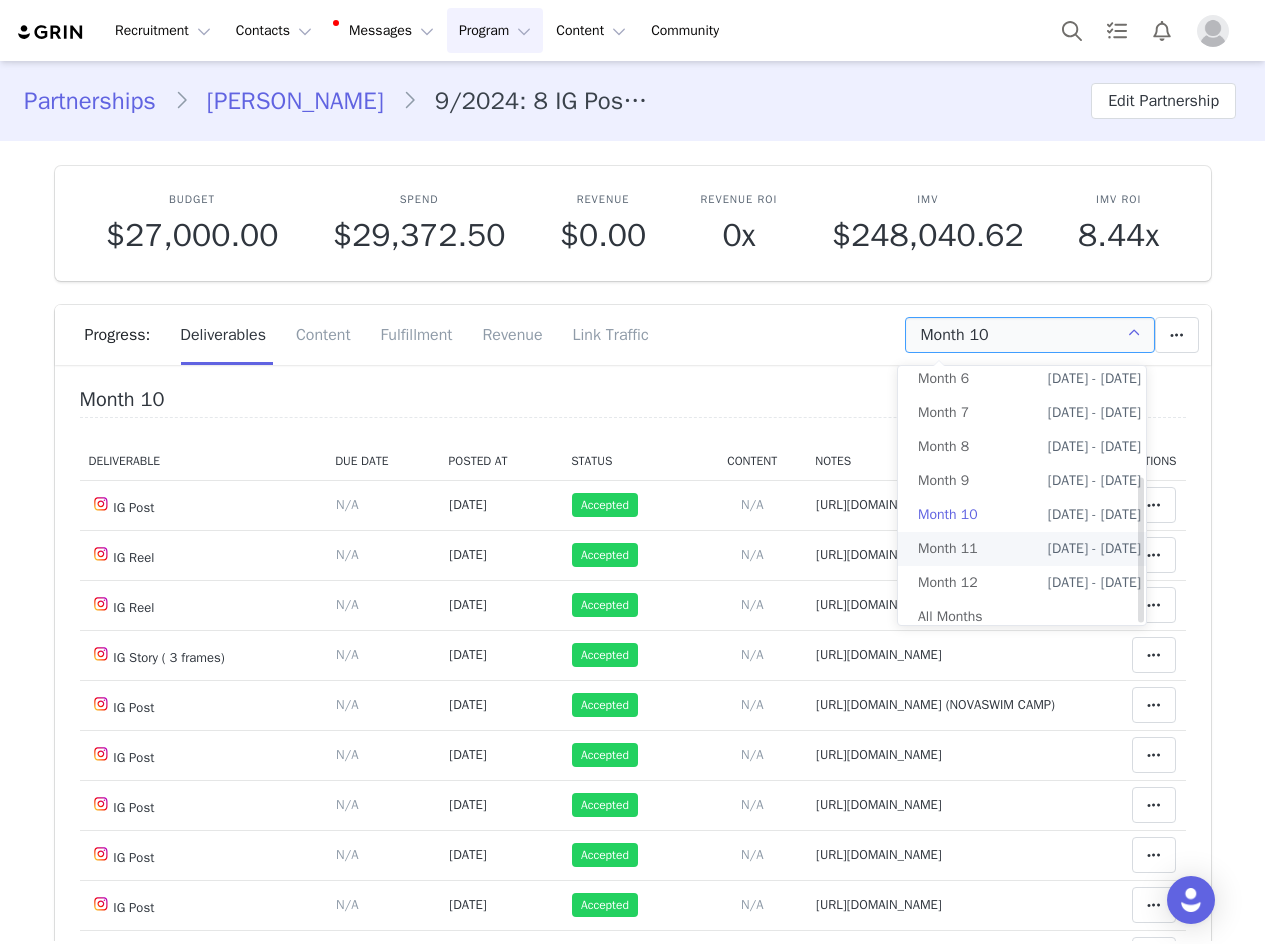 click on "Month 11  [DATE] - [DATE]" at bounding box center [1029, 549] 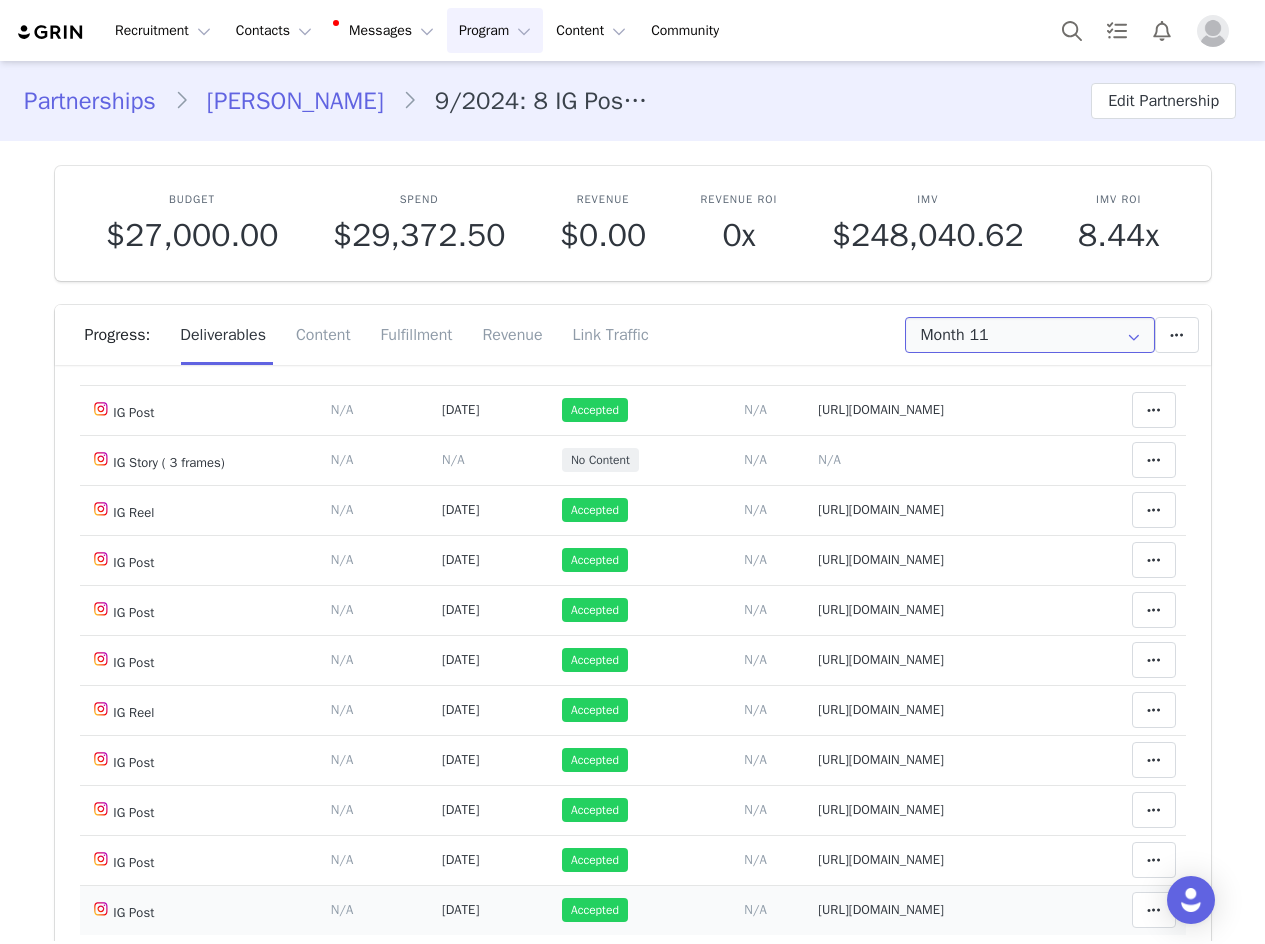 scroll, scrollTop: 475, scrollLeft: 0, axis: vertical 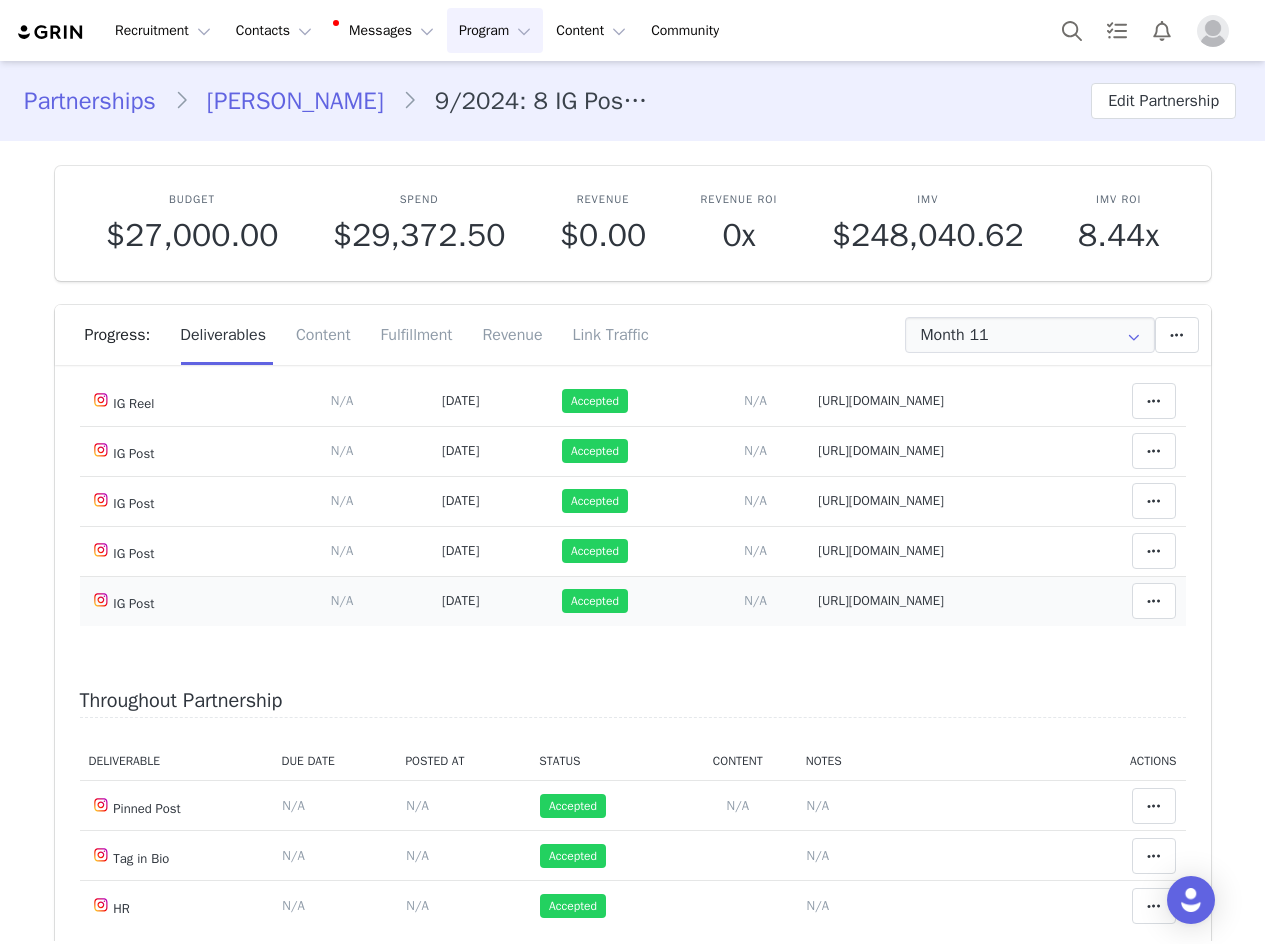 drag, startPoint x: 780, startPoint y: 586, endPoint x: 885, endPoint y: 624, distance: 111.66467 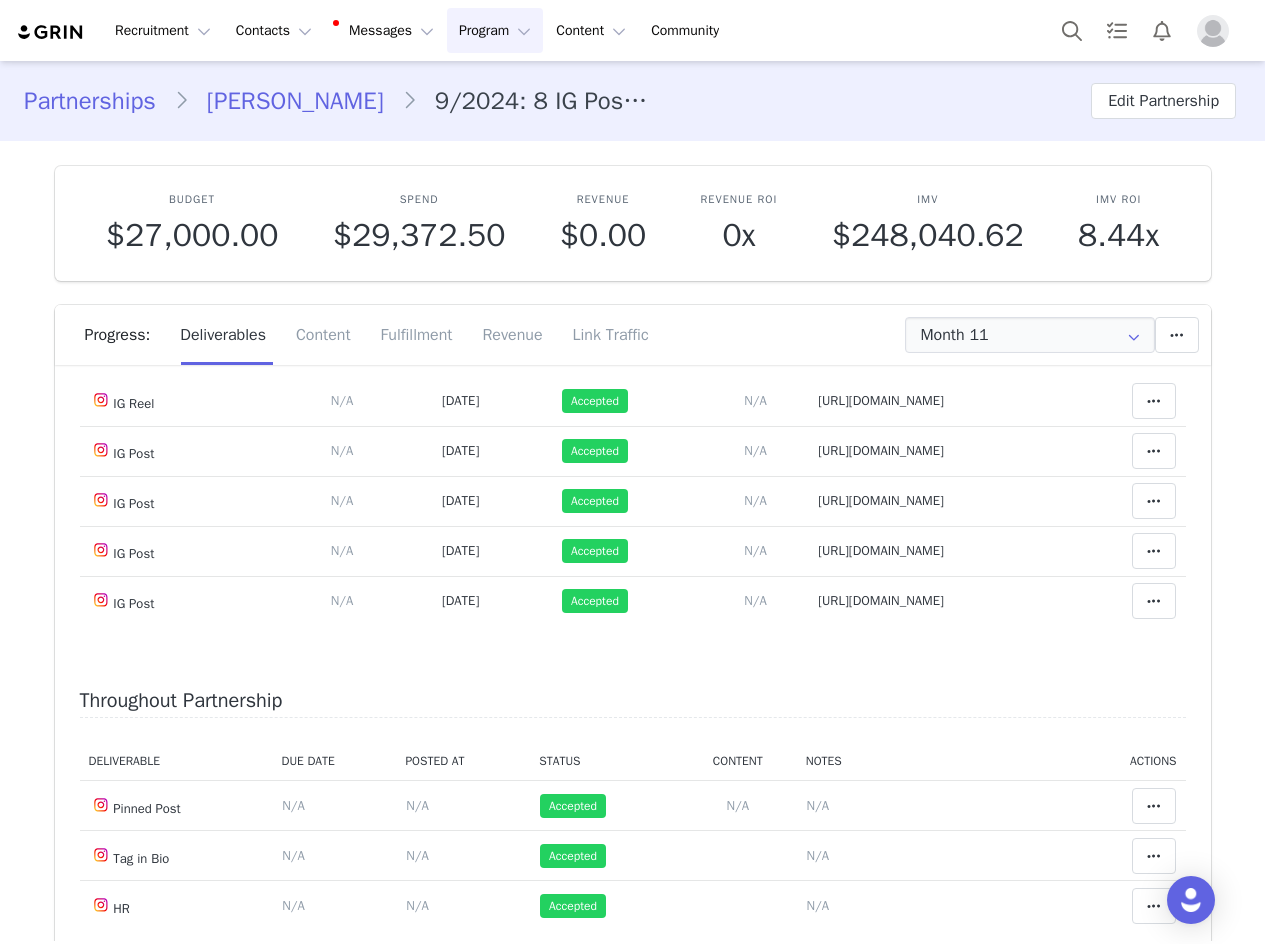 click on "Month 11  Deliverable Due Date Posted At Status Content Notes Actions  IG Story ( 3 frames) Deliverable Due Date Set the date you expect this content to go live.  Save  Cancel N/A Content Posted Date Set the date when this content was posted  Save  Cancel N/A No Content Add Content Paste the URL to the content you want to match to this deliverable. Please include the date the content was posted [DATE] N/A Notes  Save  Cancel N/A  Match Content   Mark as Accepted  Delete Deliverable  This will unlink any content, this cannot be undone.  Yes, delete deliverable  Delete Deliverable  Match Deliverable with Content  IG Post Deliverable Due Date Set the date you expect this content to go live.  Save  Cancel N/A Content Posted Date Set the date when this content was posted [DATE]  Save  Cancel  [DATE]   Accepted  Add Content Paste the URL to the content you want to match to this deliverable. Please include the date the content was posted [DATE] N/A Notes  Save  Cancel  Match Content   Decline" at bounding box center (633, 444) 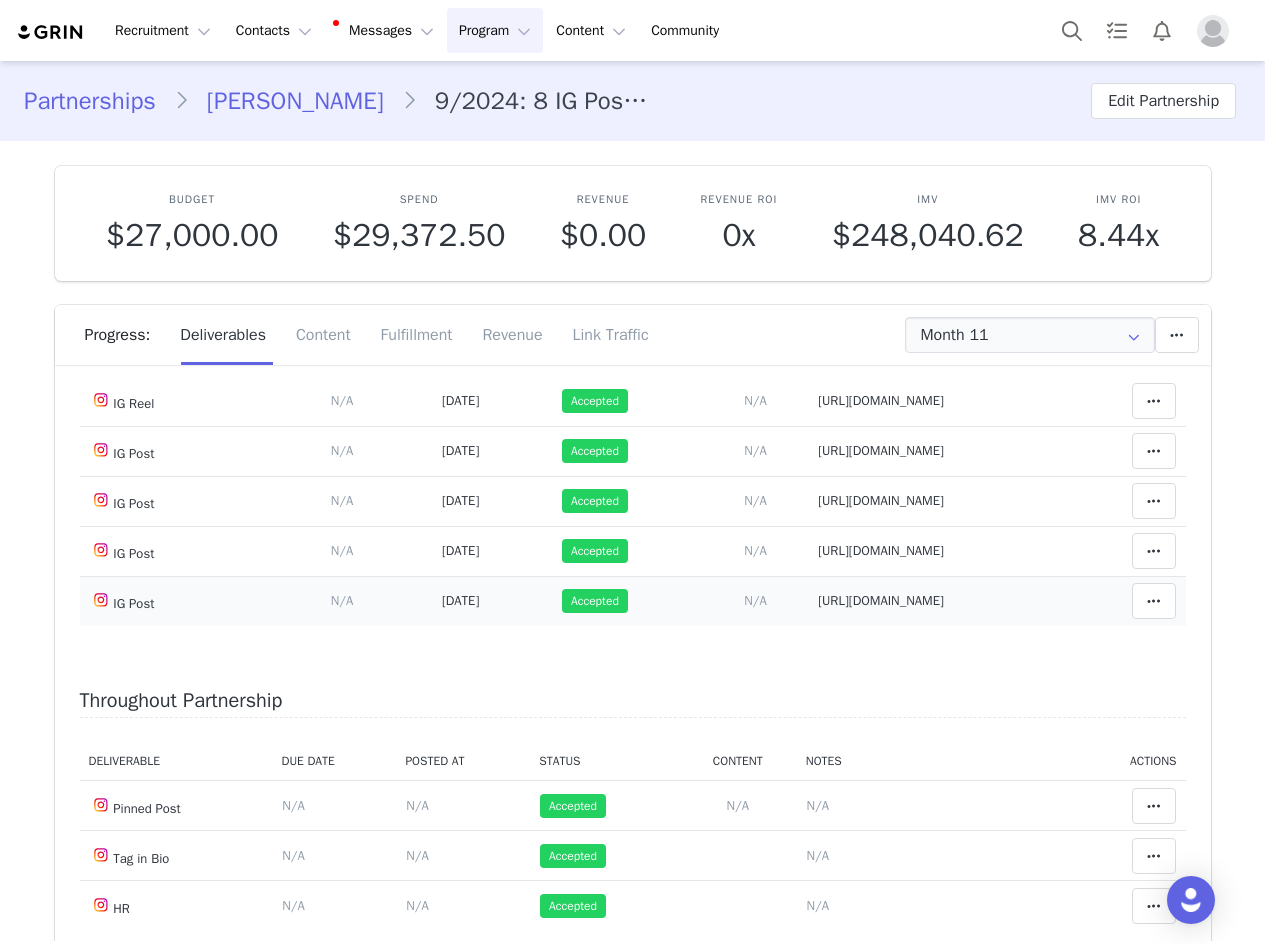 drag, startPoint x: 773, startPoint y: 589, endPoint x: 906, endPoint y: 624, distance: 137.52818 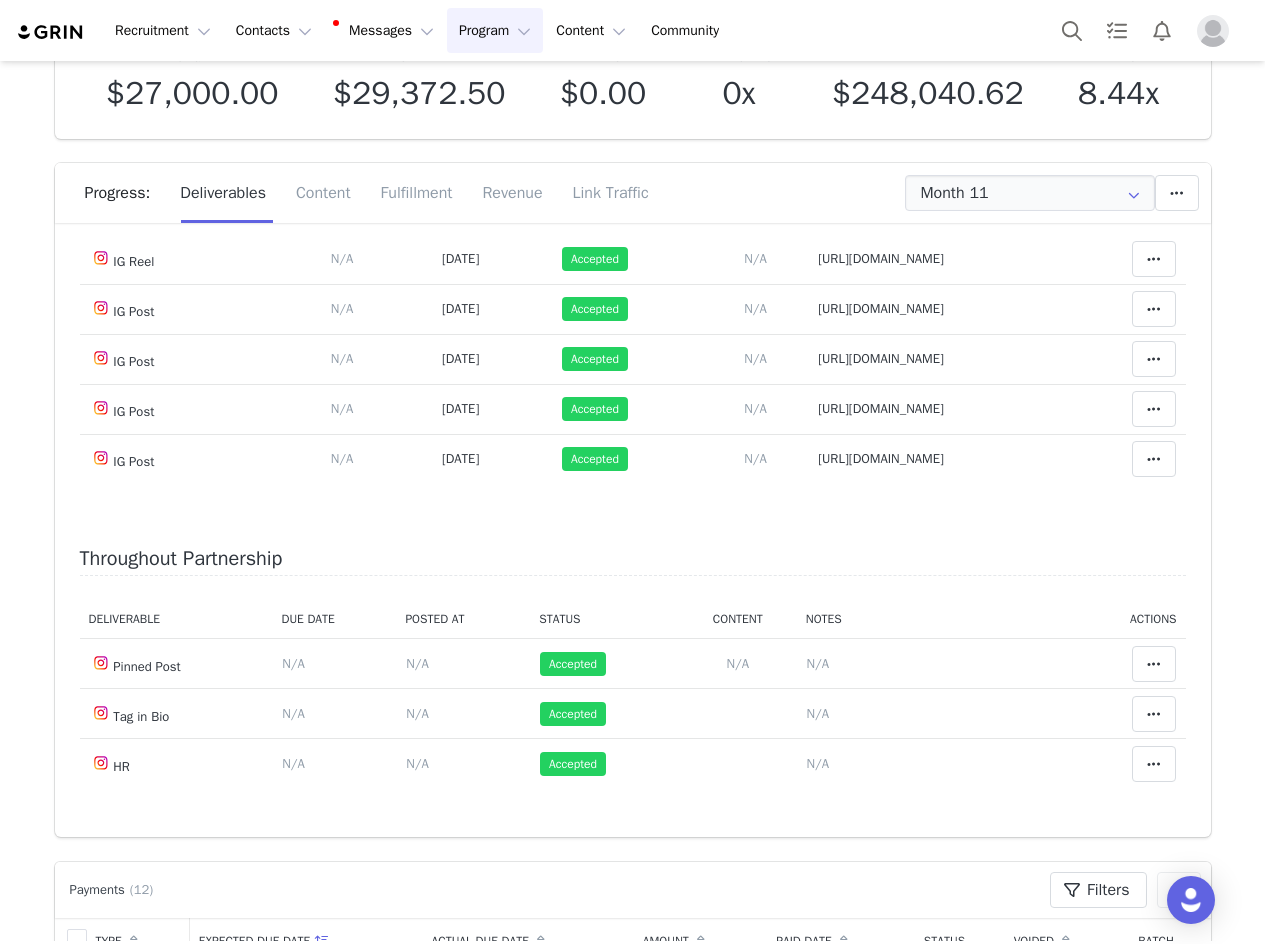 scroll, scrollTop: 0, scrollLeft: 0, axis: both 